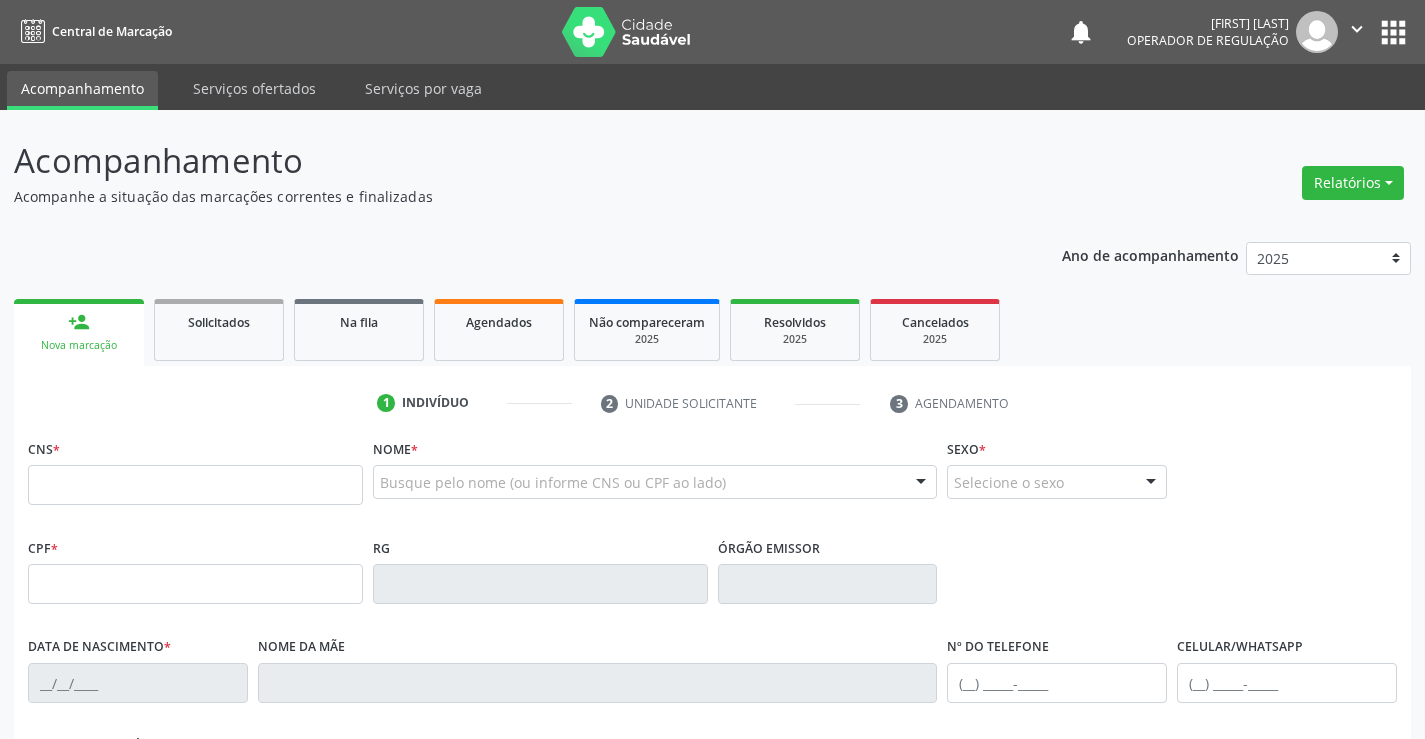 scroll, scrollTop: 0, scrollLeft: 0, axis: both 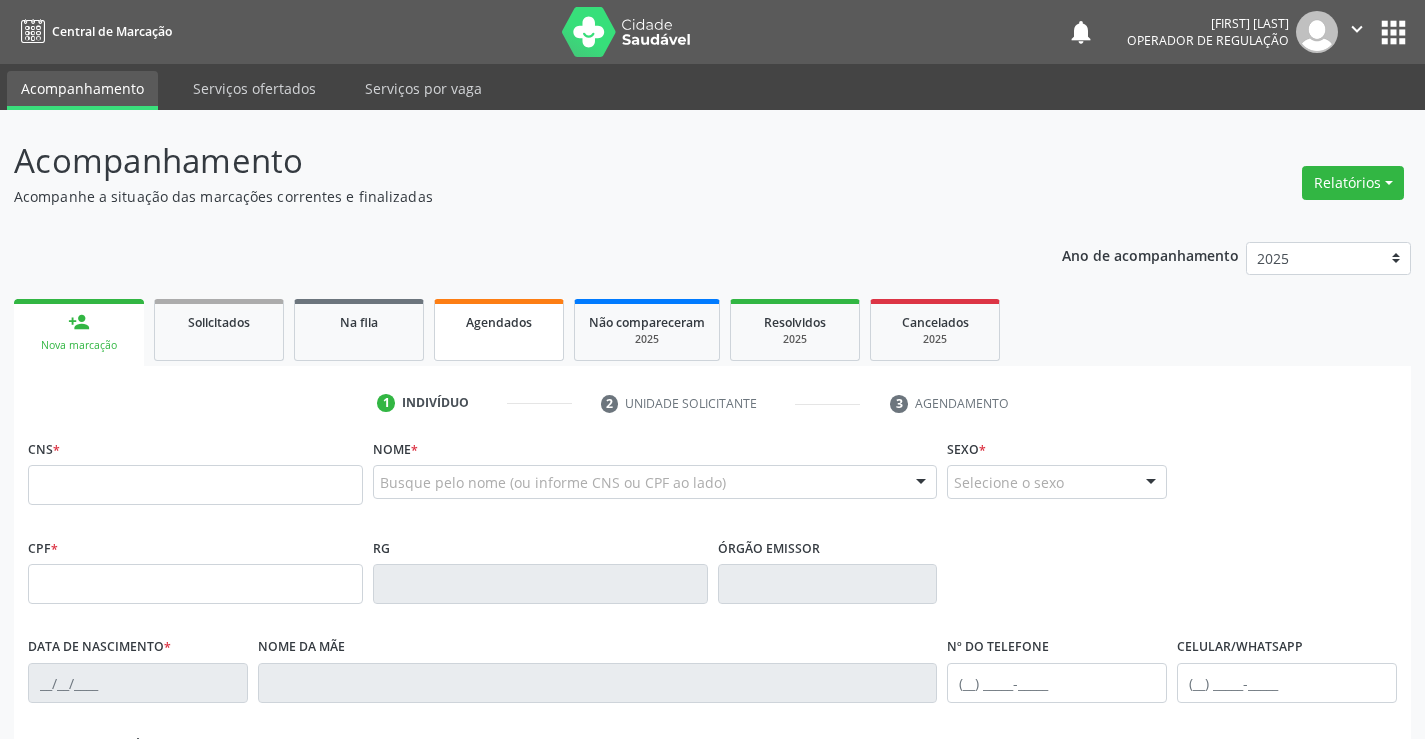 click on "Agendados" at bounding box center [499, 330] 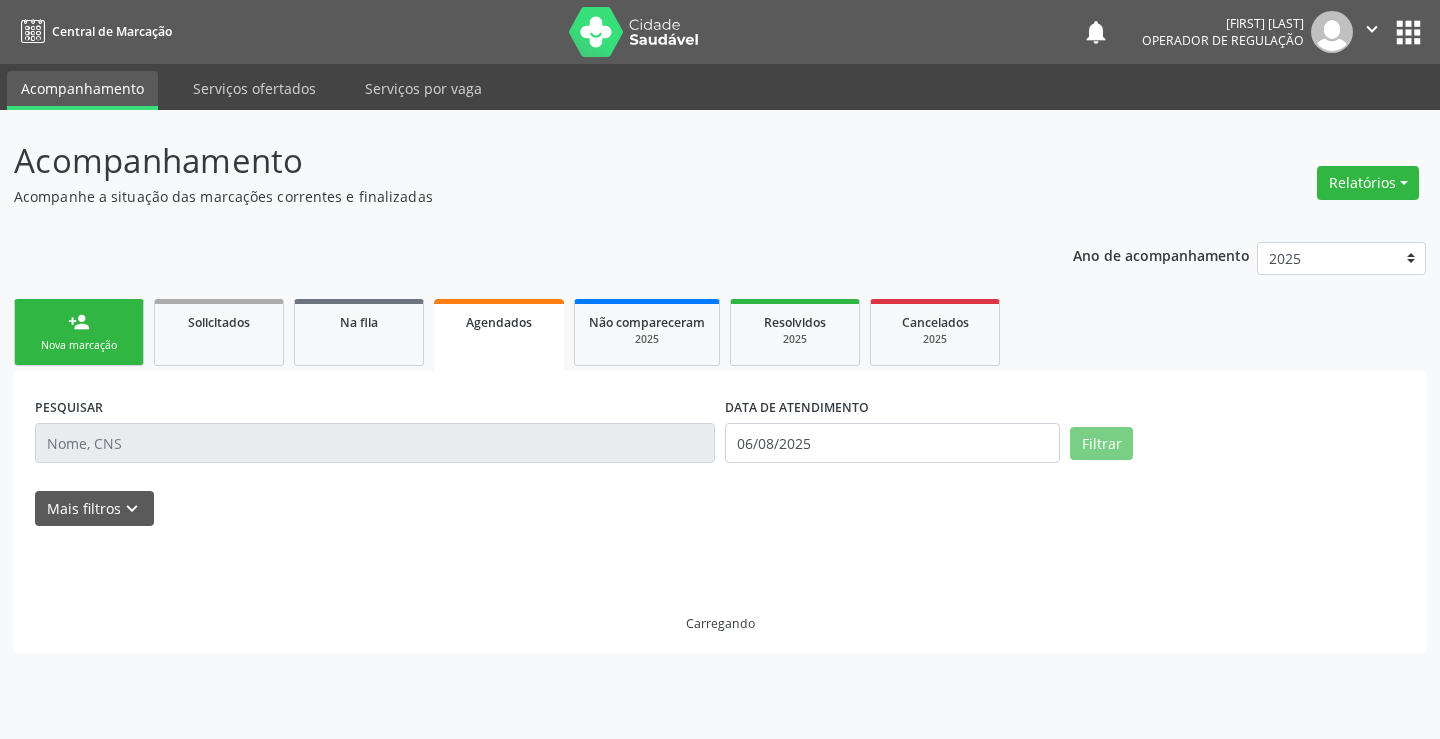 click on "Agendados" at bounding box center [499, 335] 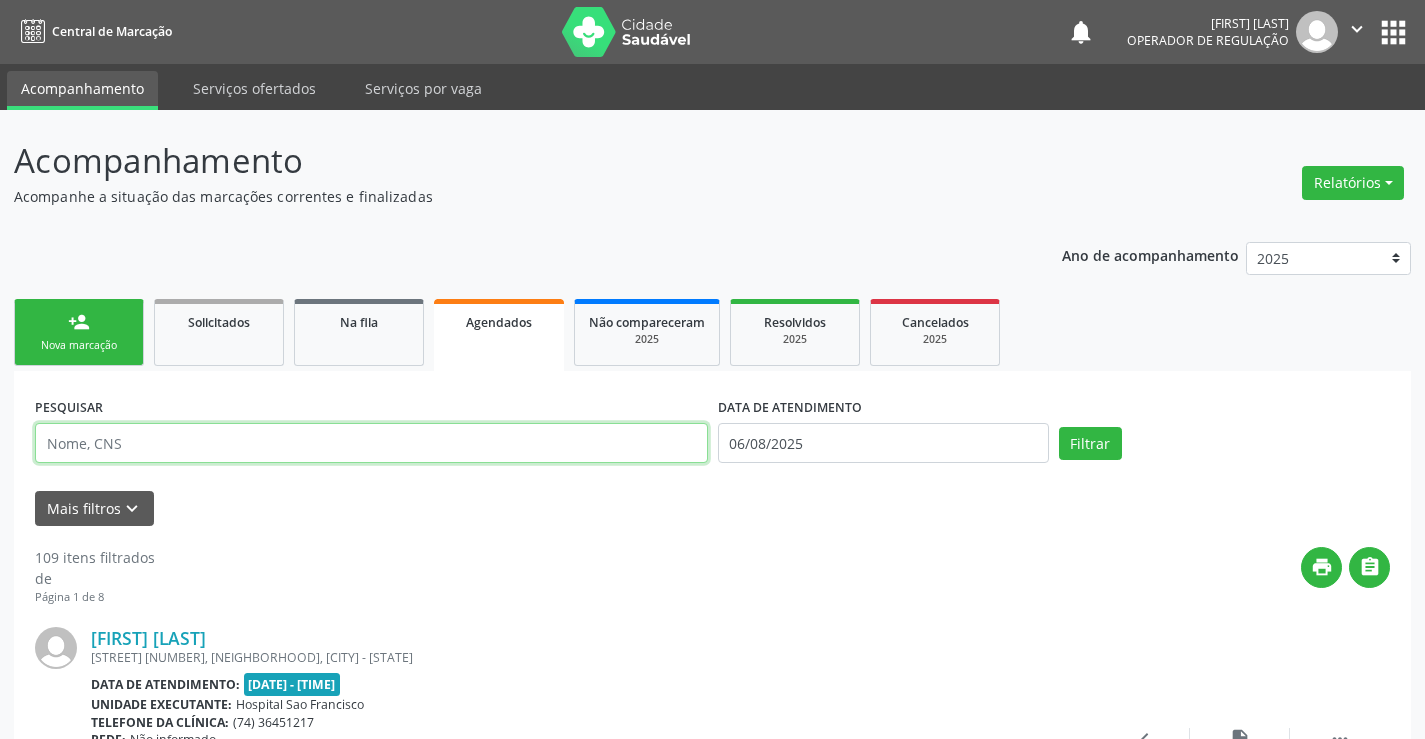 click at bounding box center [371, 443] 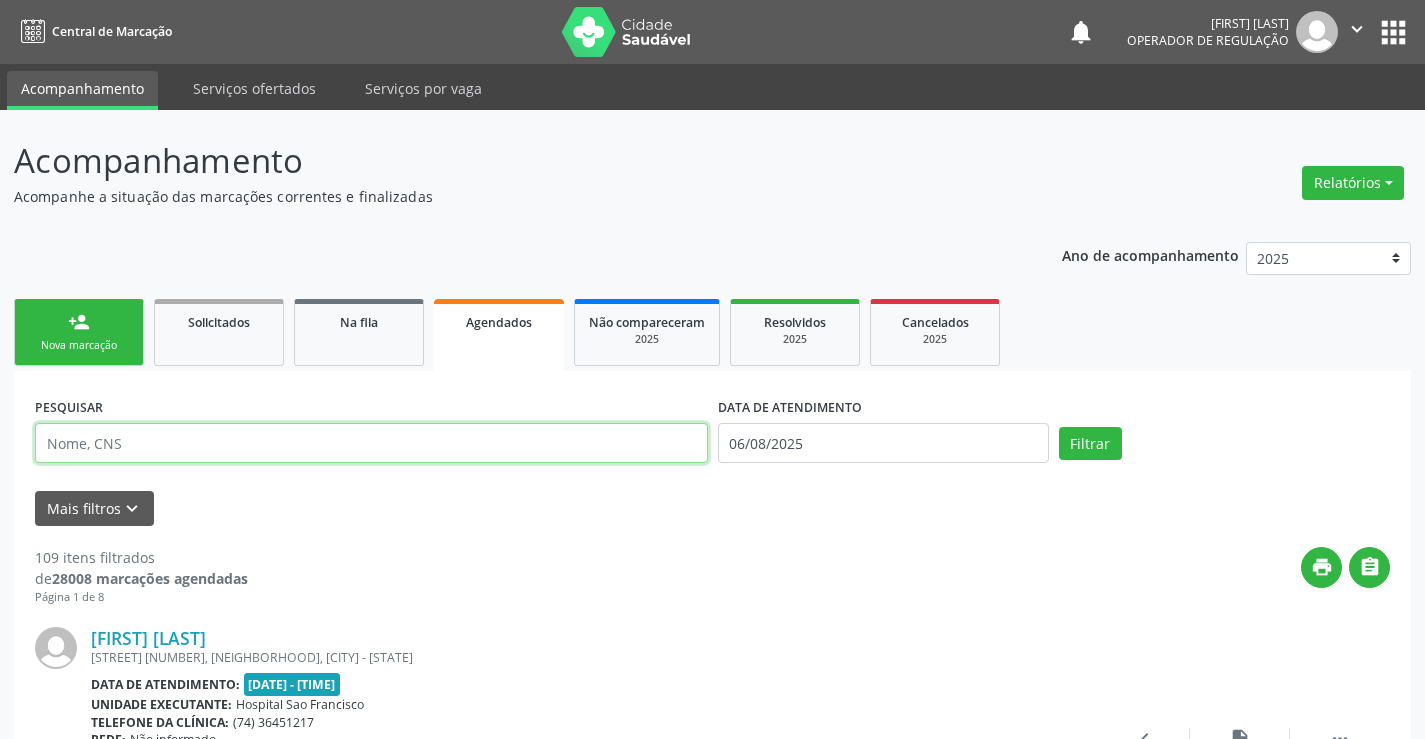 click at bounding box center [371, 443] 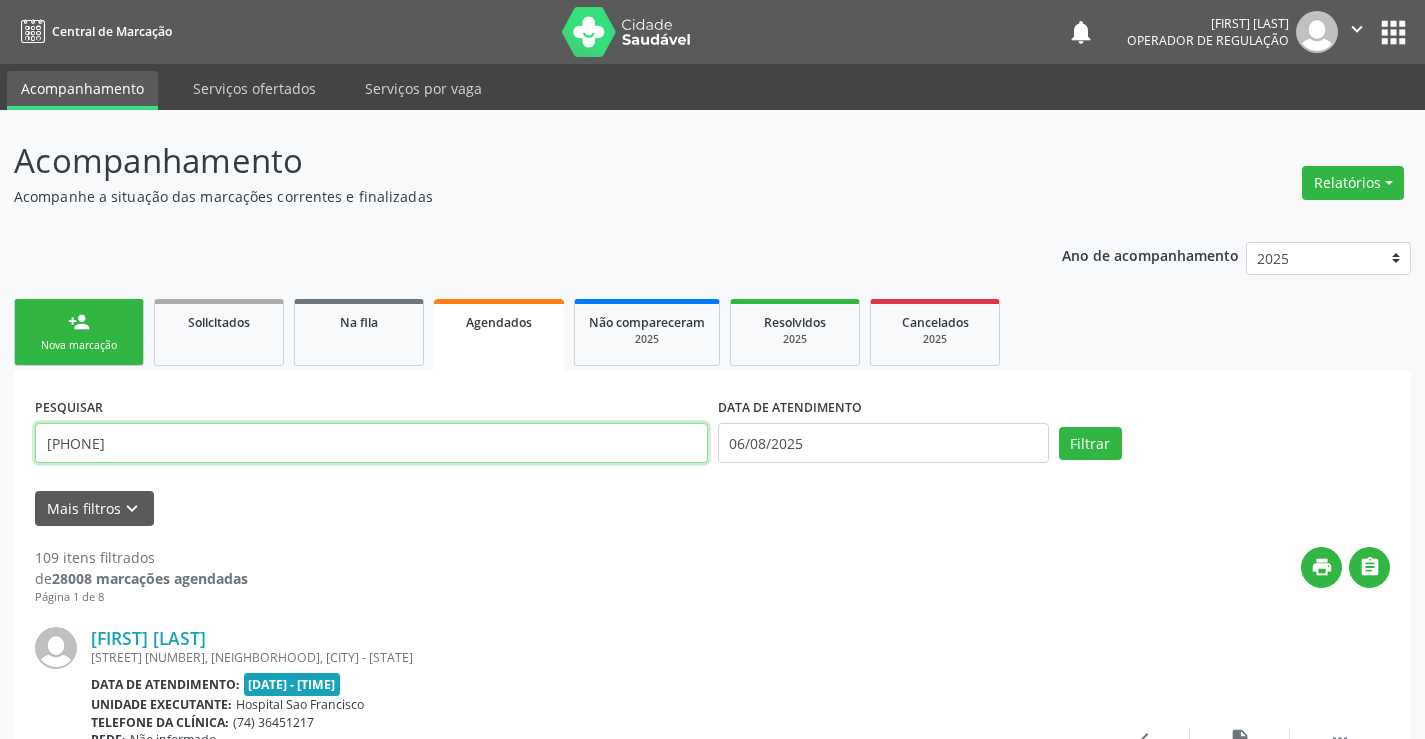 type on "[PHONE]" 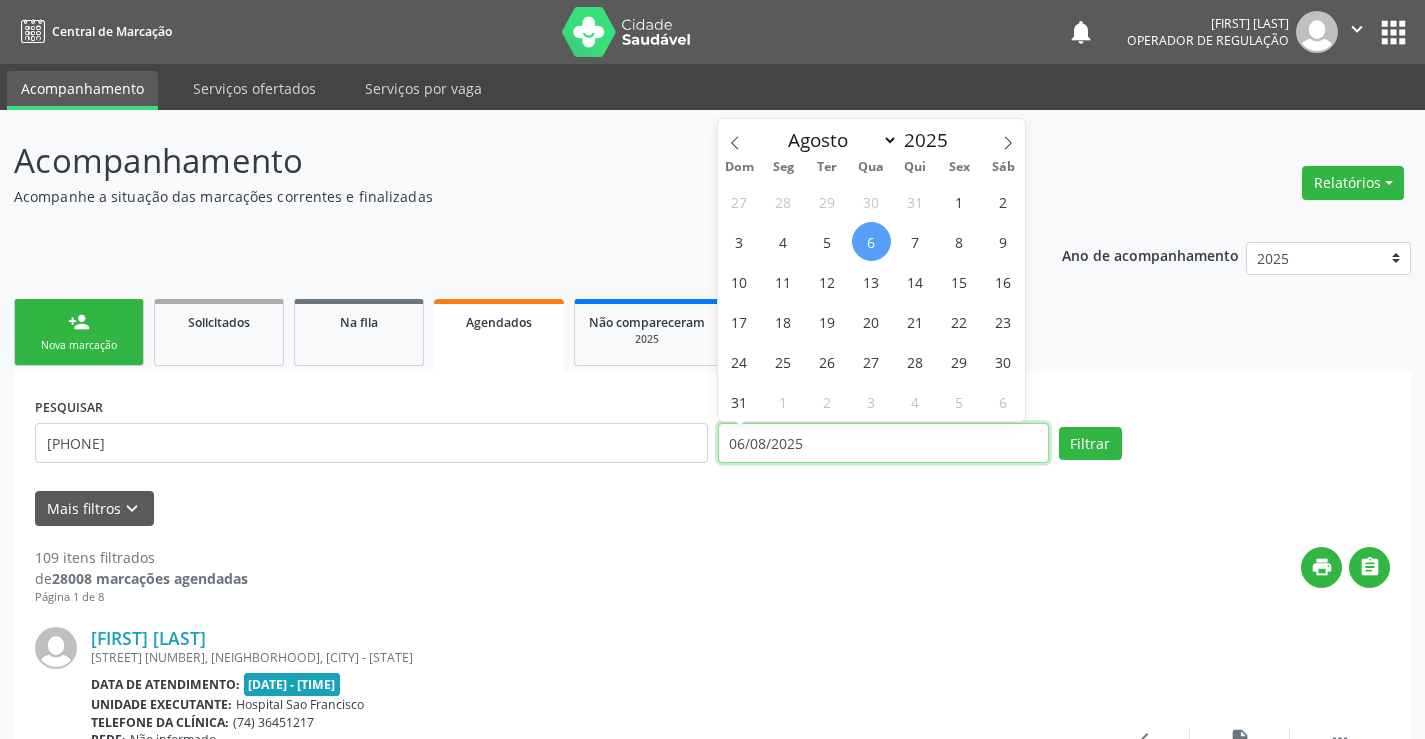 click on "06/08/2025" at bounding box center (883, 443) 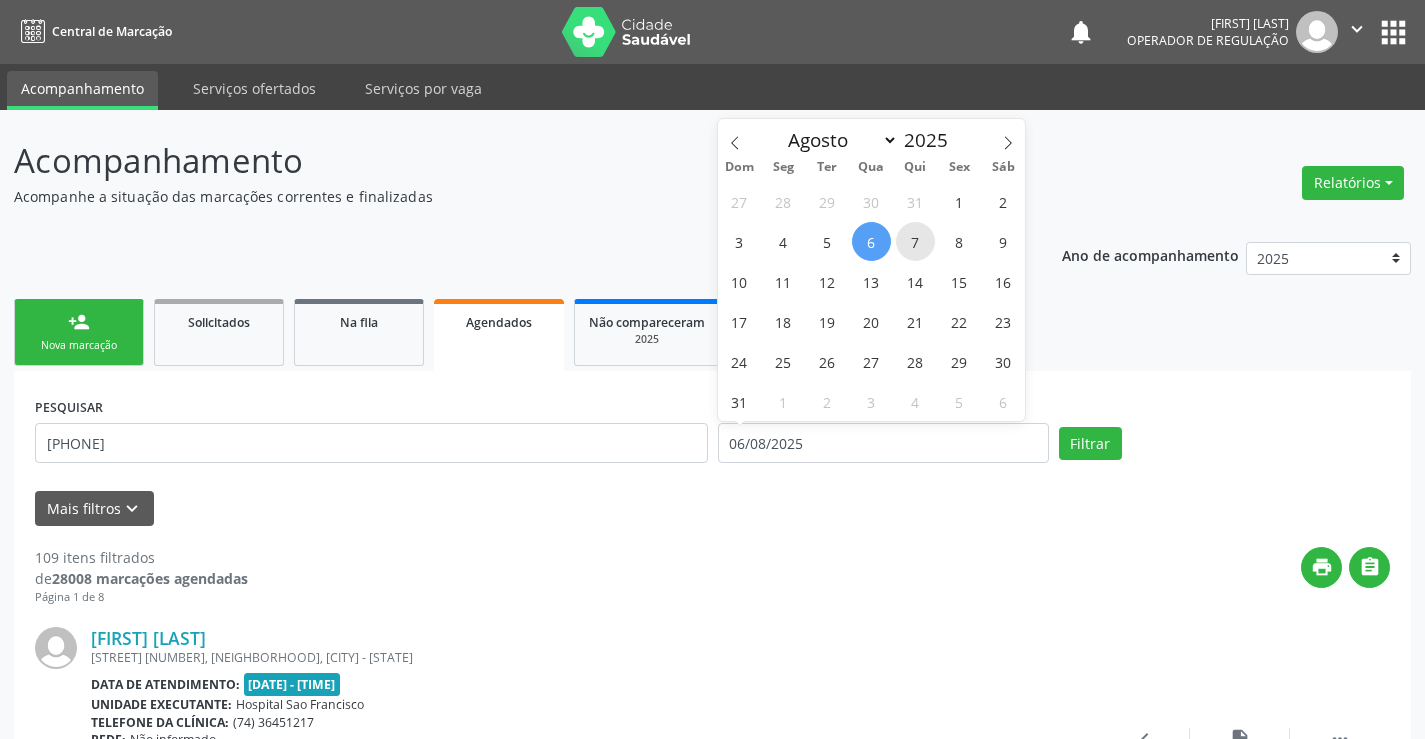 click on "7" at bounding box center (915, 241) 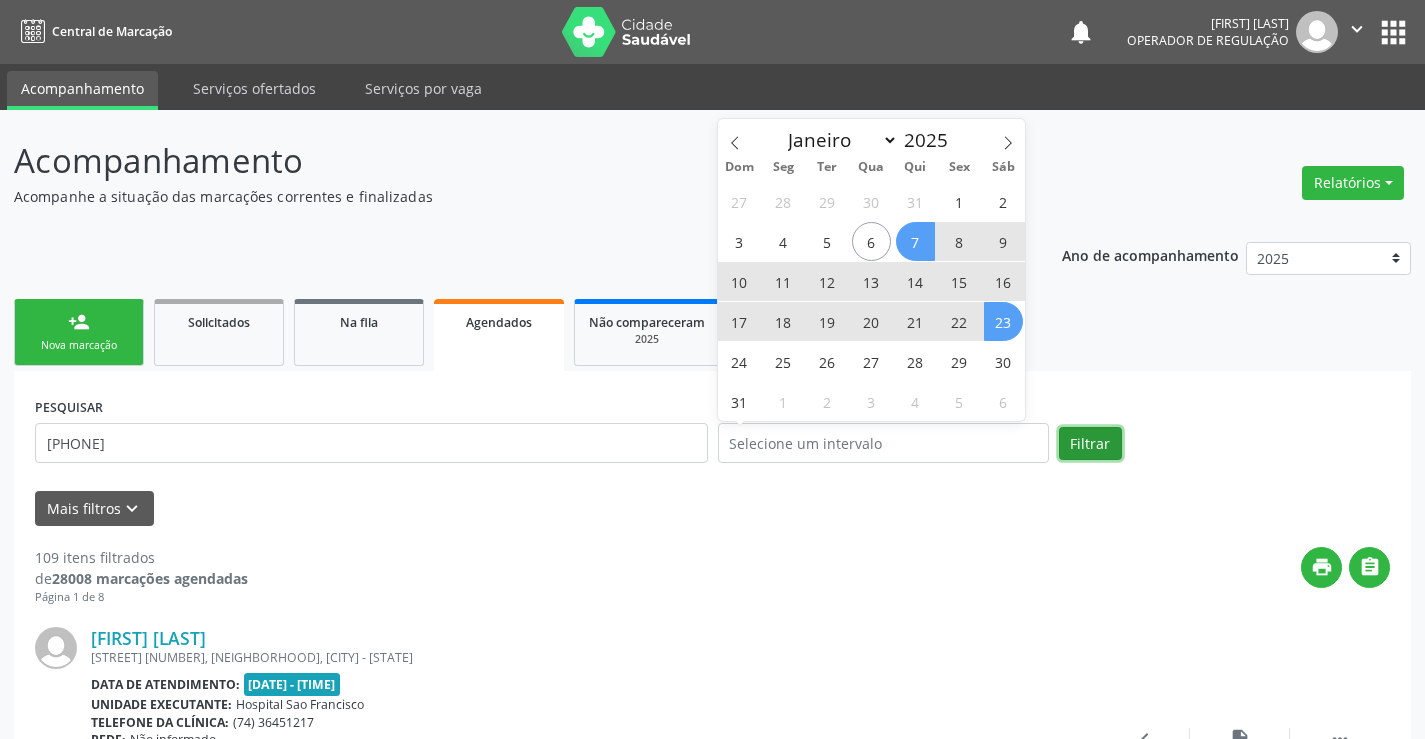 click on "Filtrar" at bounding box center (1090, 444) 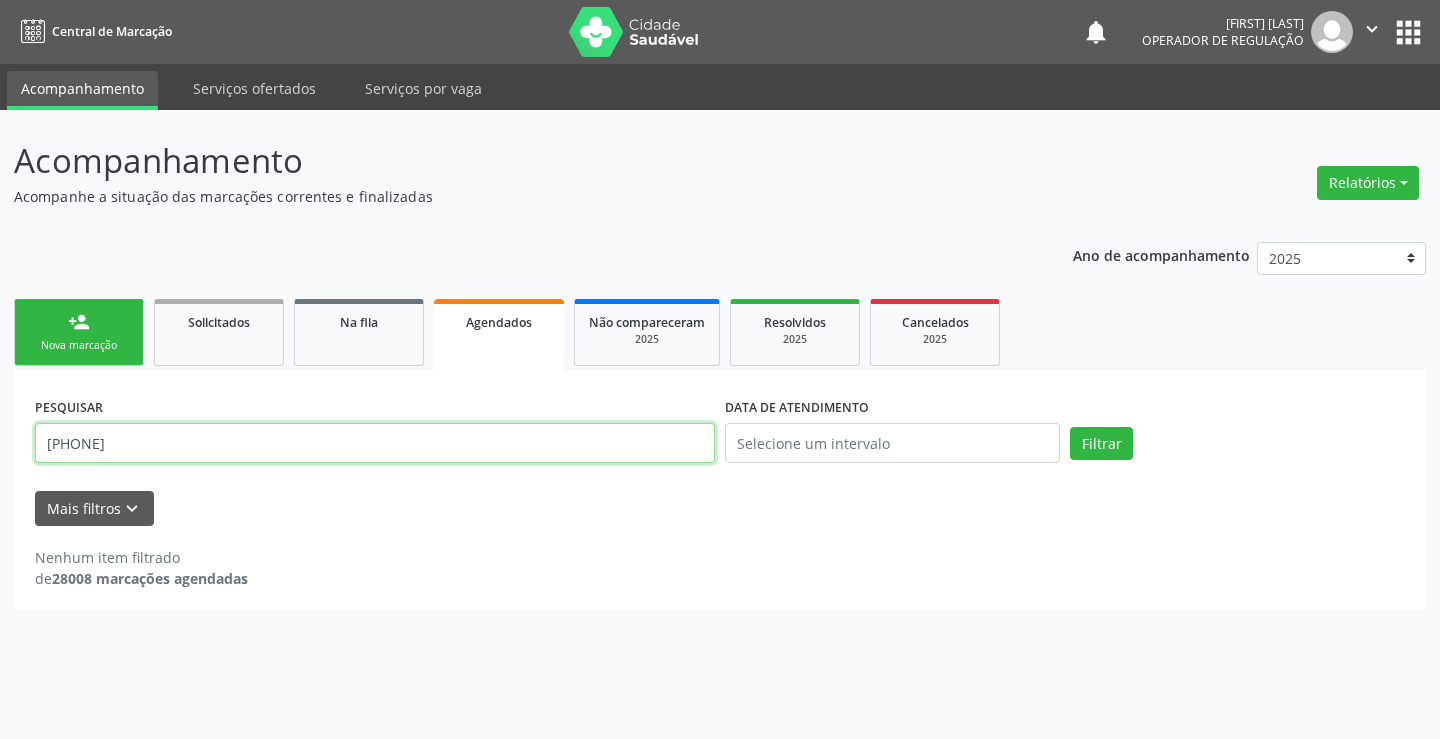 click on "[PHONE]" at bounding box center (375, 443) 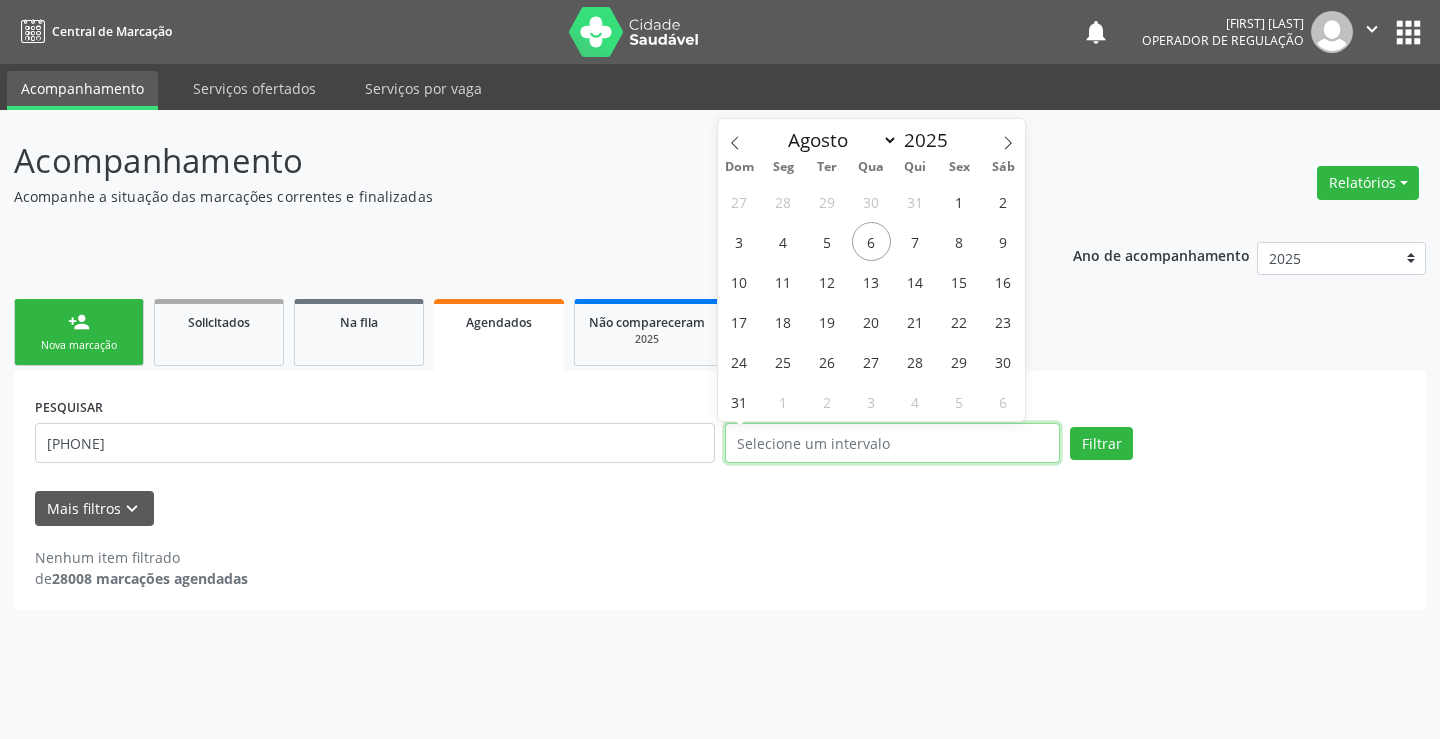 click at bounding box center (892, 443) 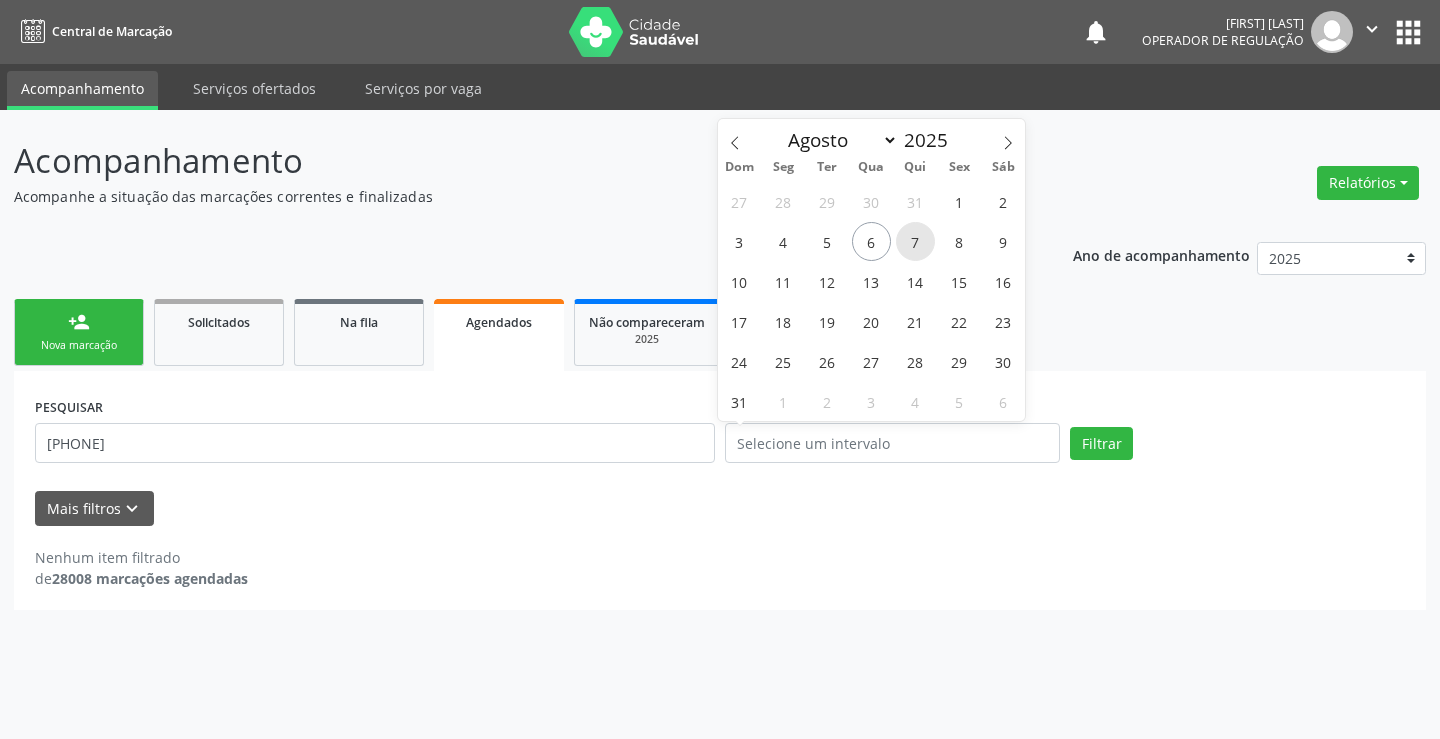 click on "7" at bounding box center (915, 241) 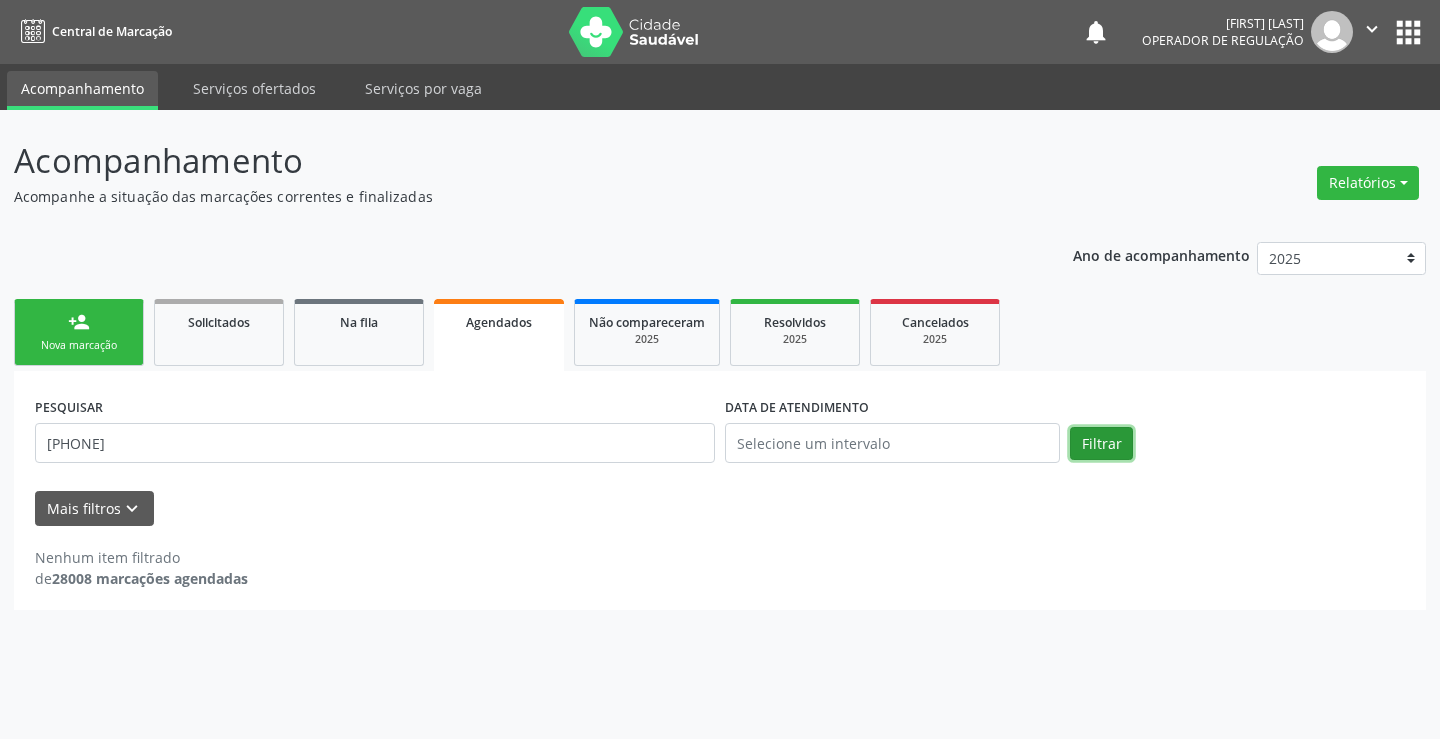 click on "Filtrar" at bounding box center [1101, 444] 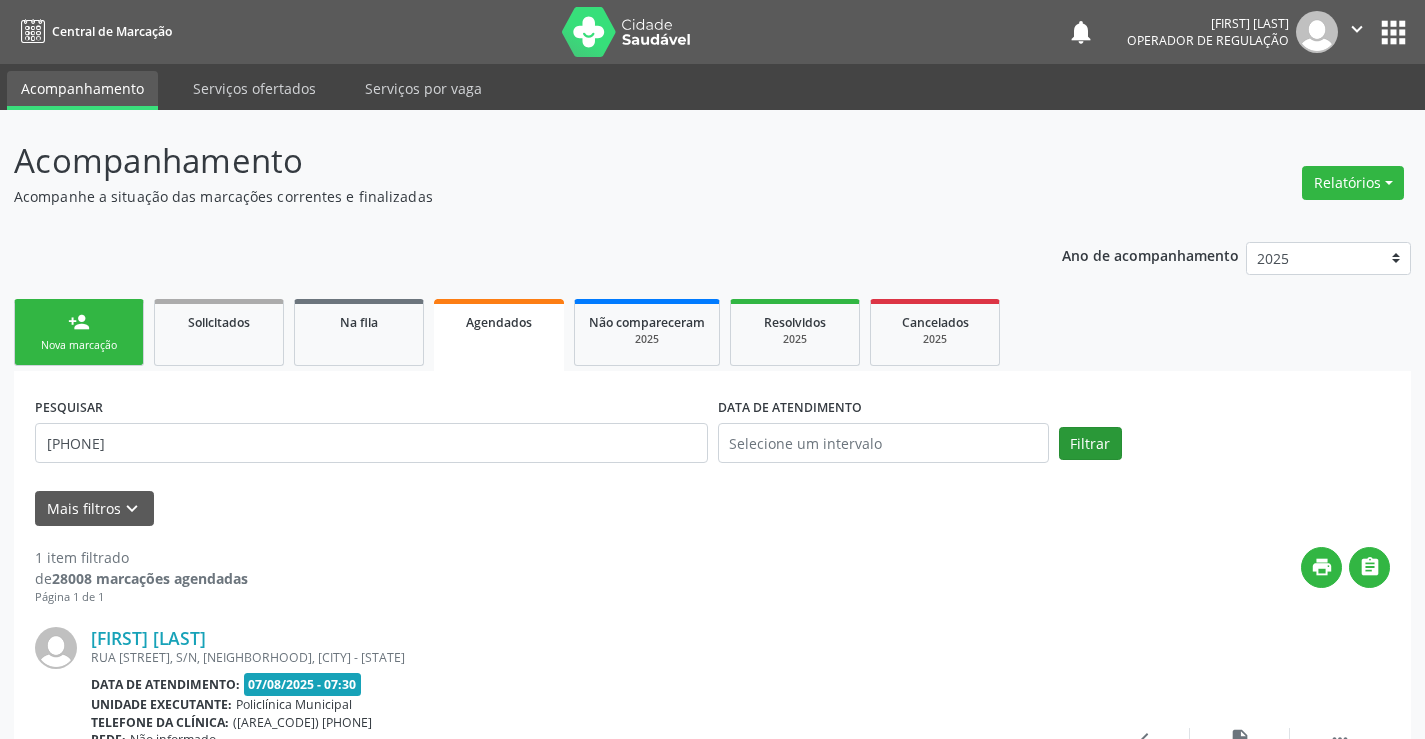 scroll, scrollTop: 189, scrollLeft: 0, axis: vertical 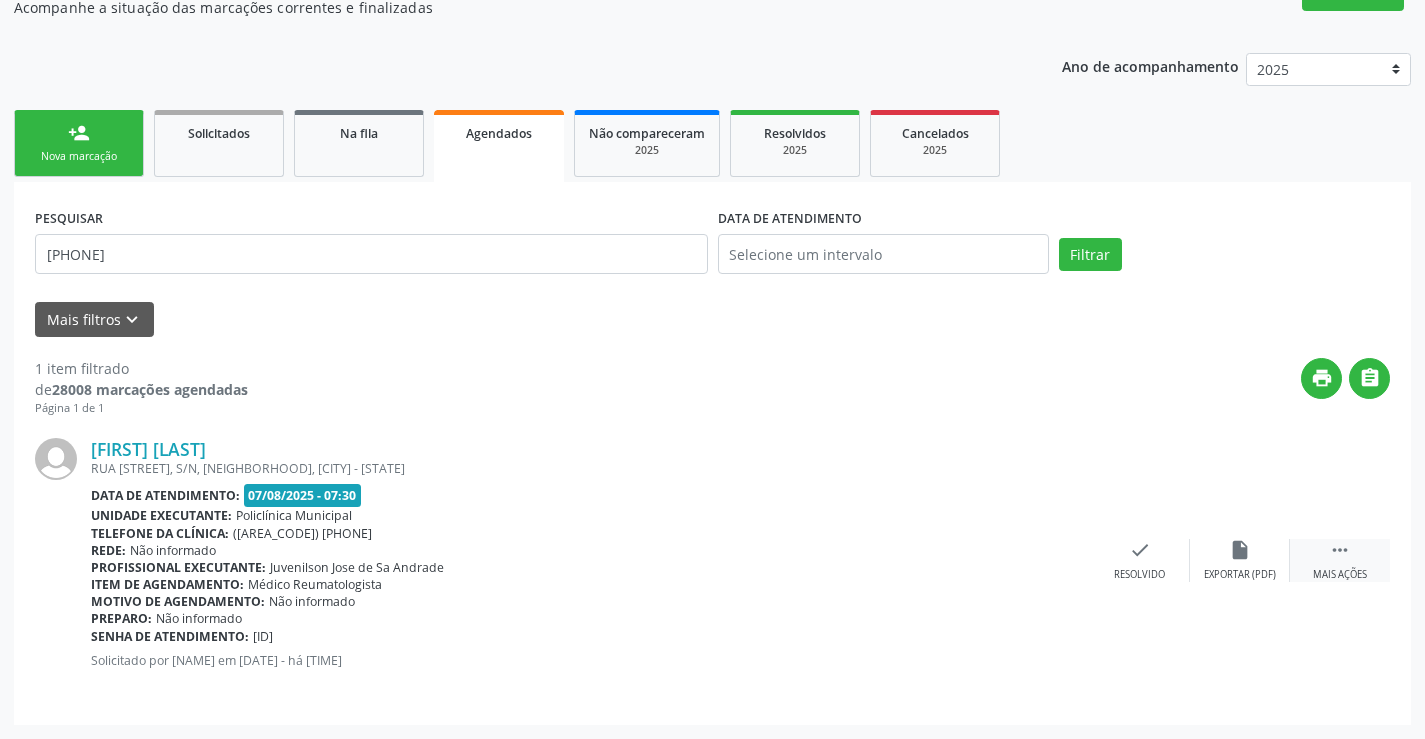 click on "" at bounding box center (1340, 550) 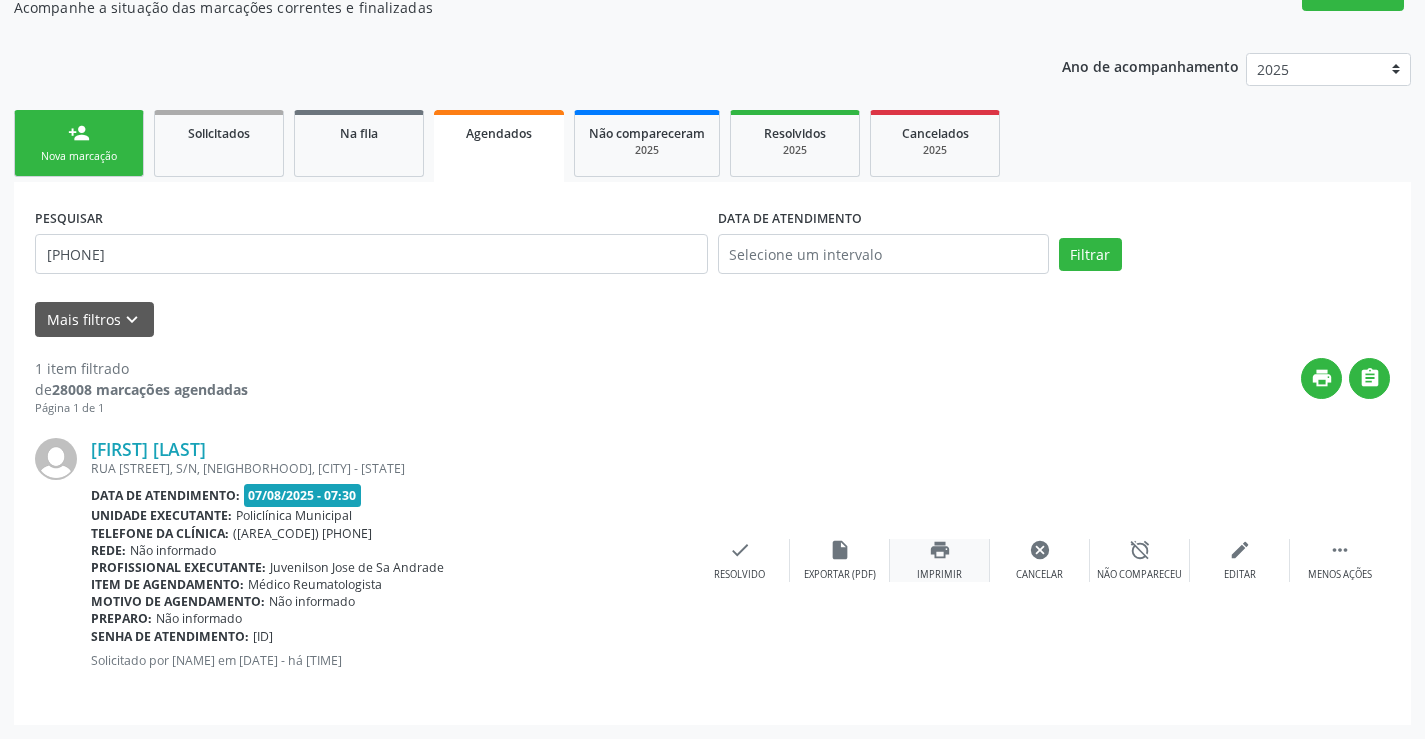 click on "print" at bounding box center [940, 550] 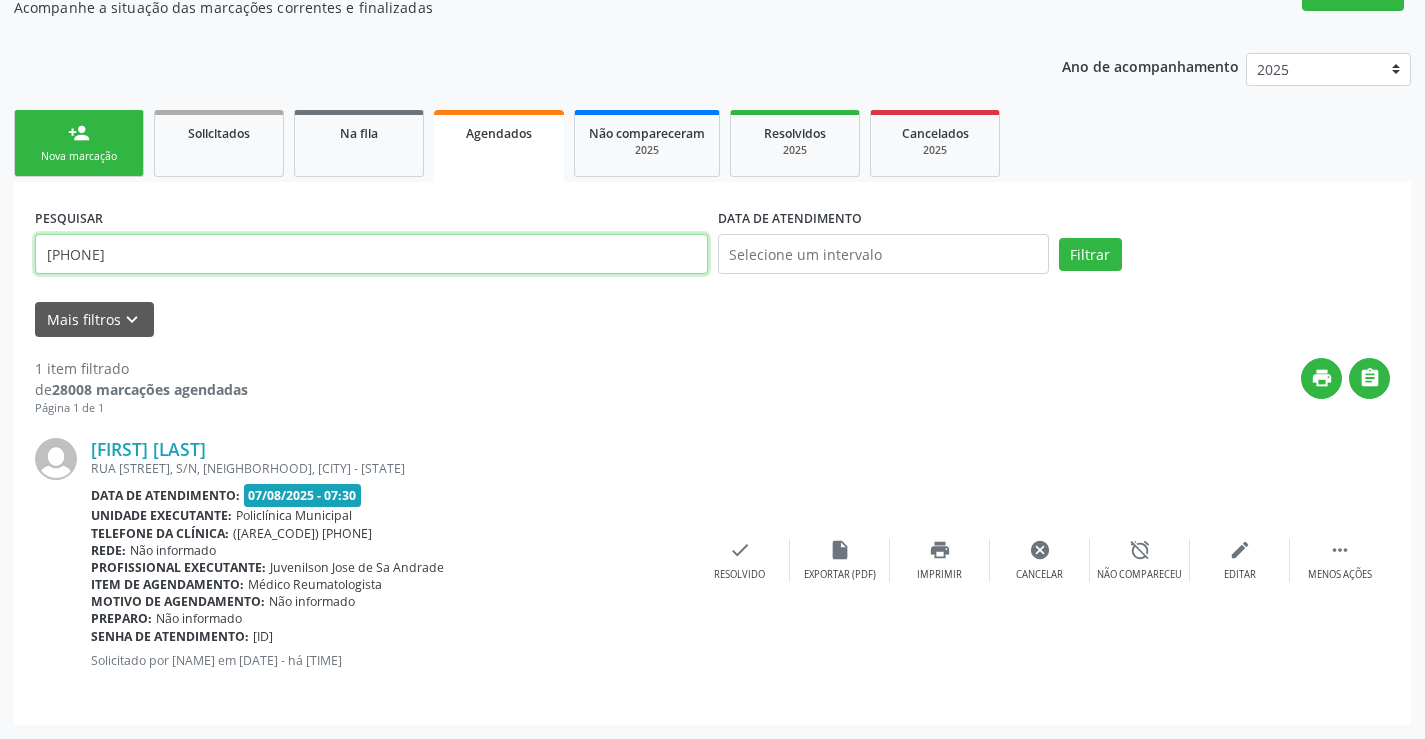 click on "[PHONE]" at bounding box center [371, 254] 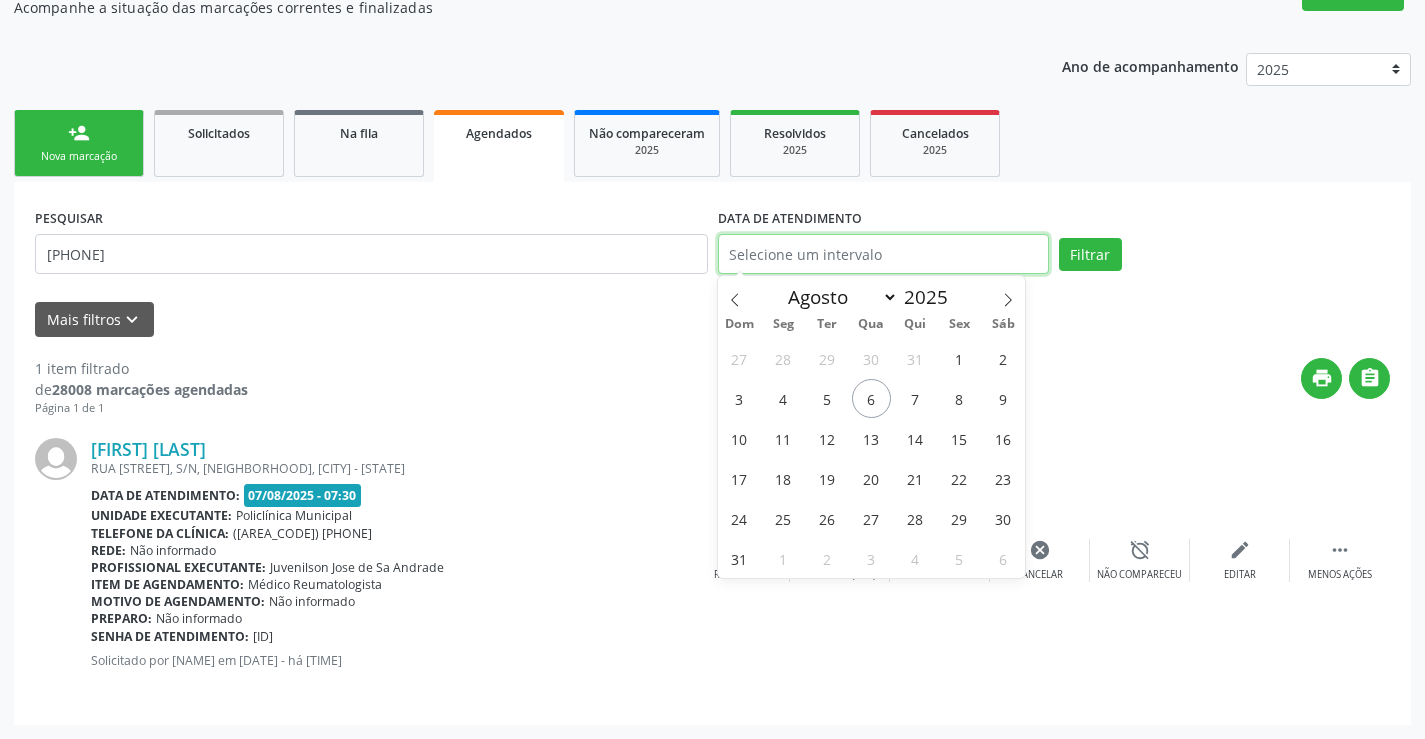 click at bounding box center (883, 254) 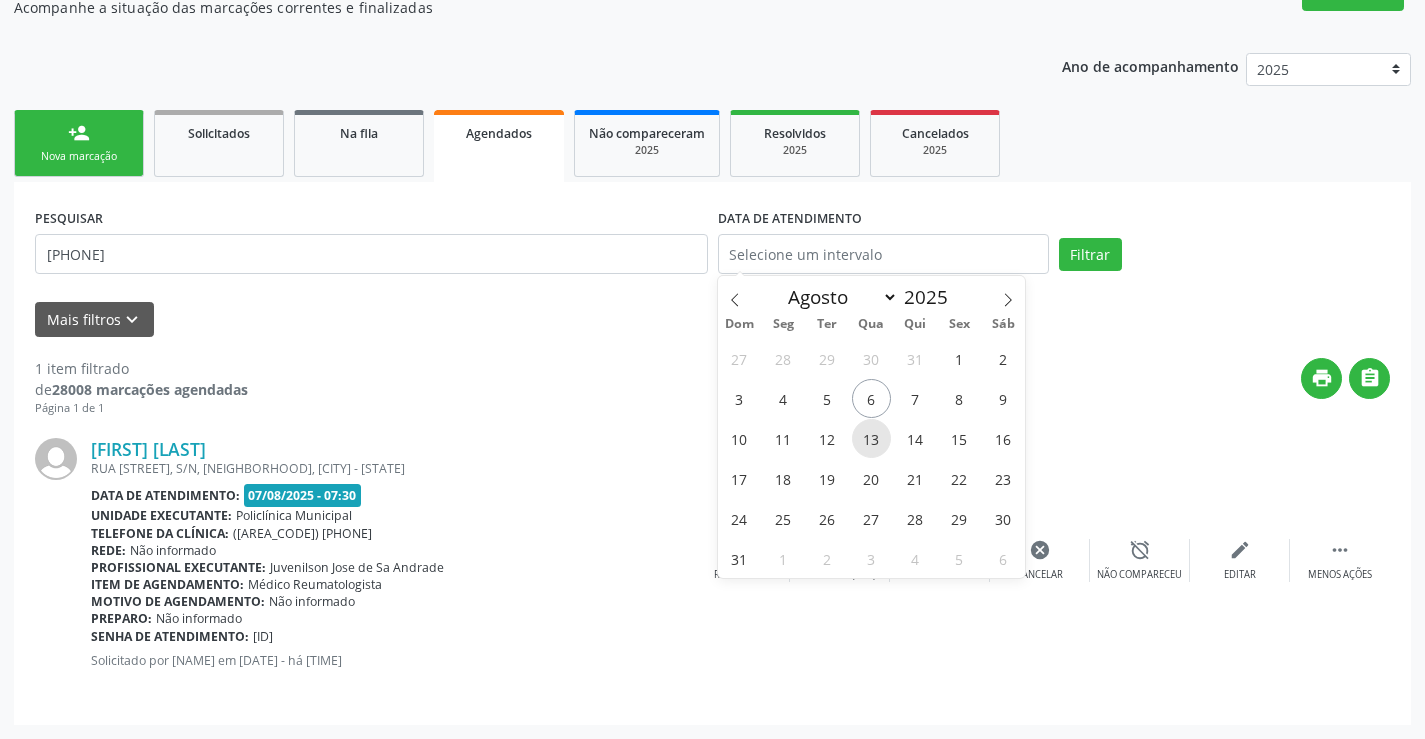 click on "13" at bounding box center [871, 438] 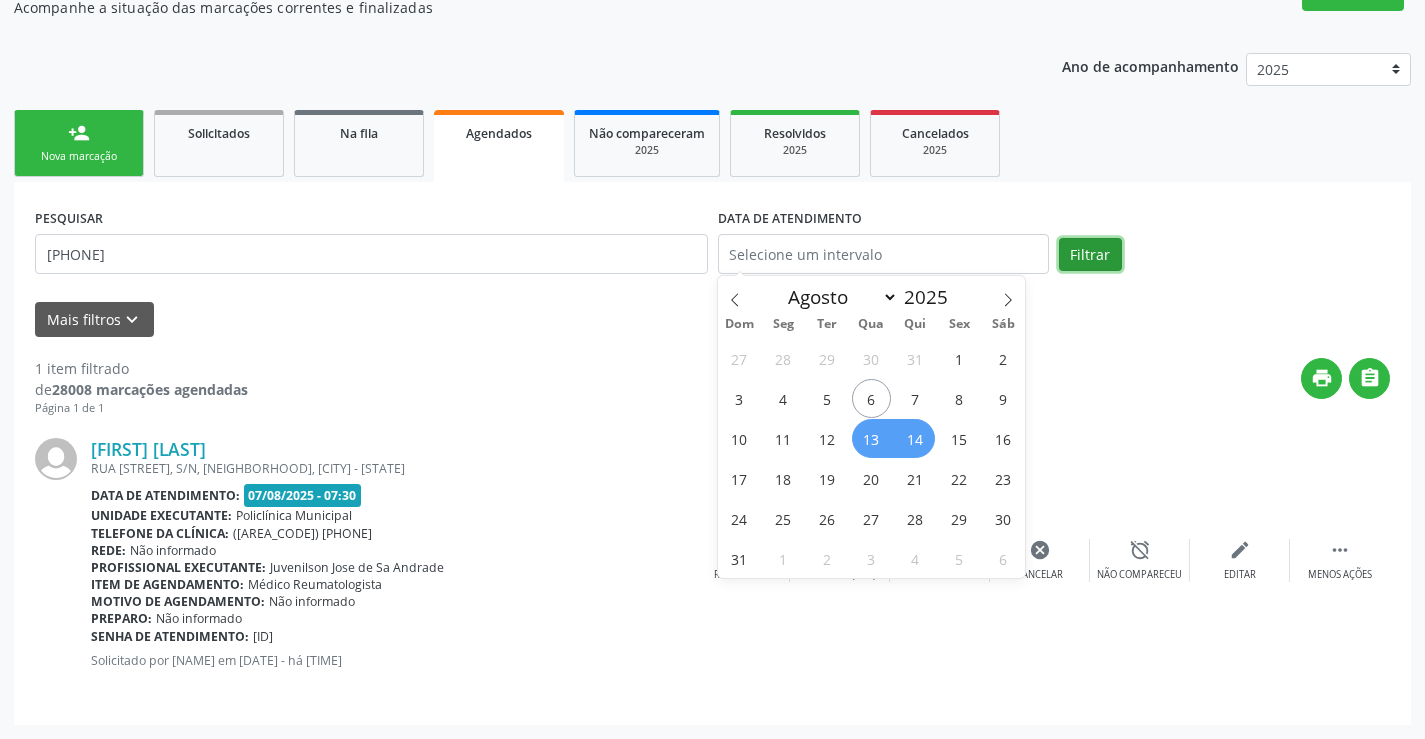 click on "Filtrar" at bounding box center (1090, 255) 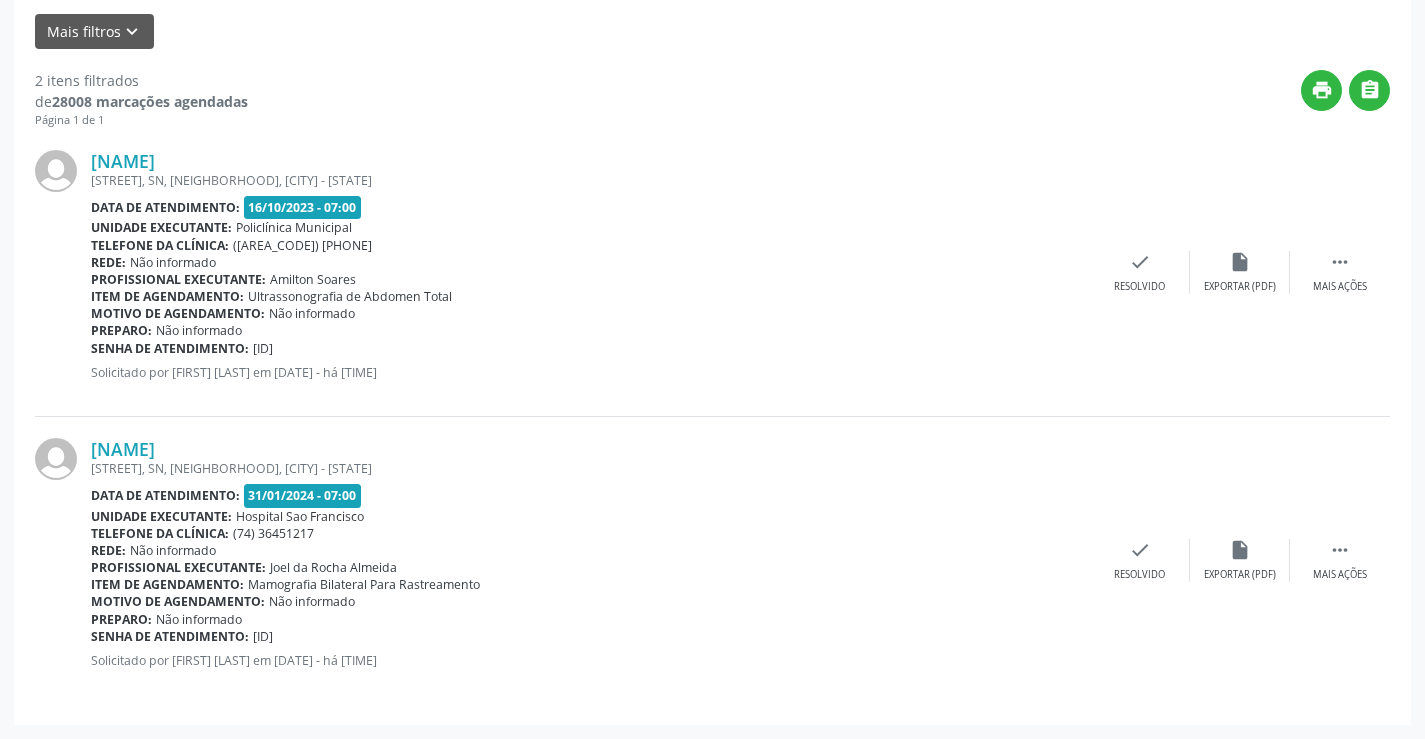 scroll, scrollTop: 0, scrollLeft: 0, axis: both 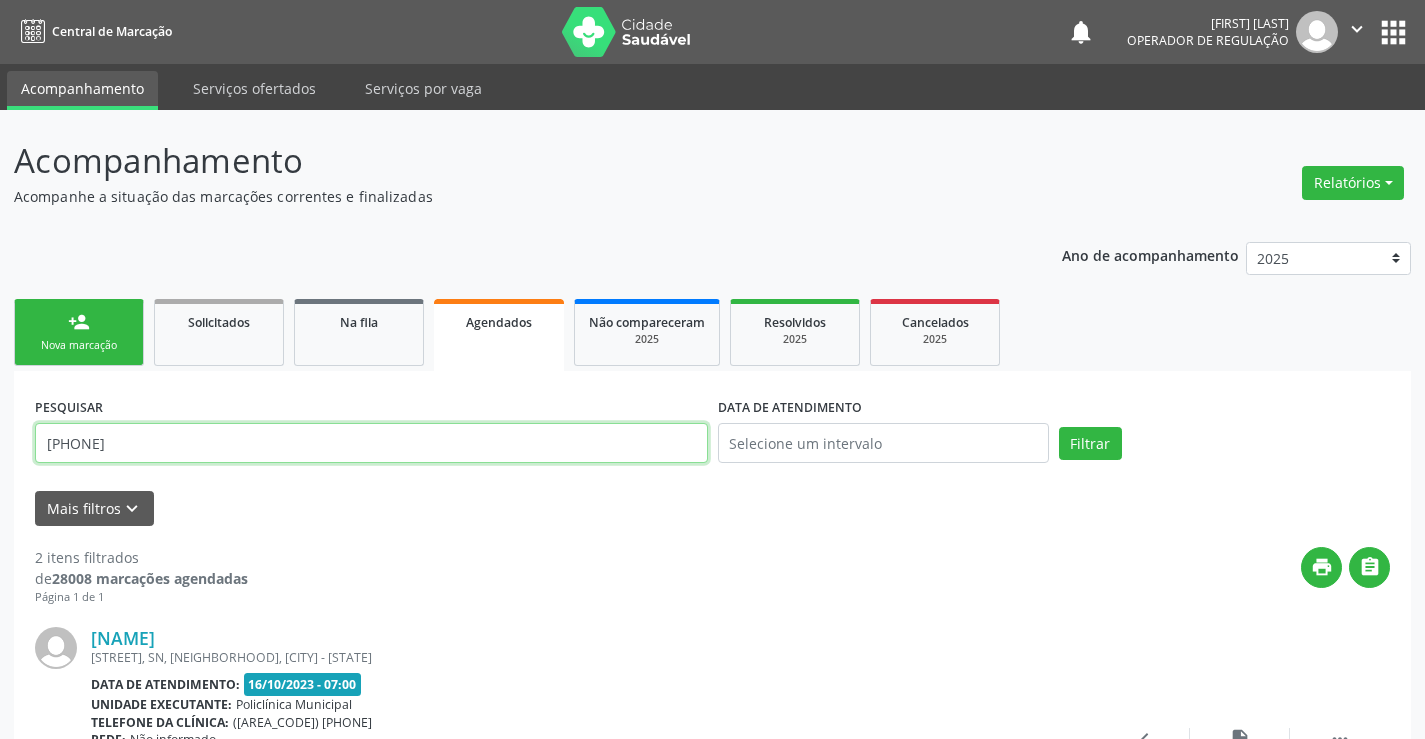 click on "[PHONE]" at bounding box center [371, 443] 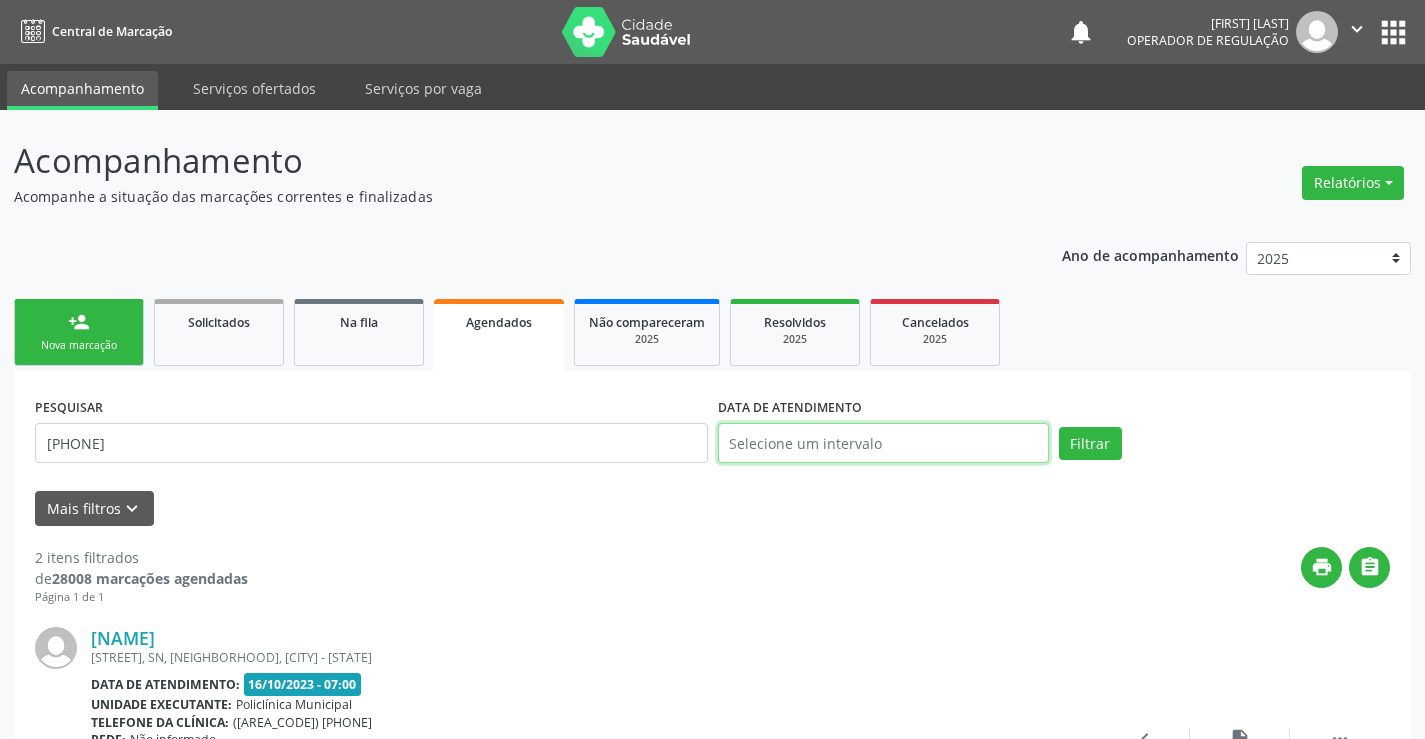 click at bounding box center (883, 443) 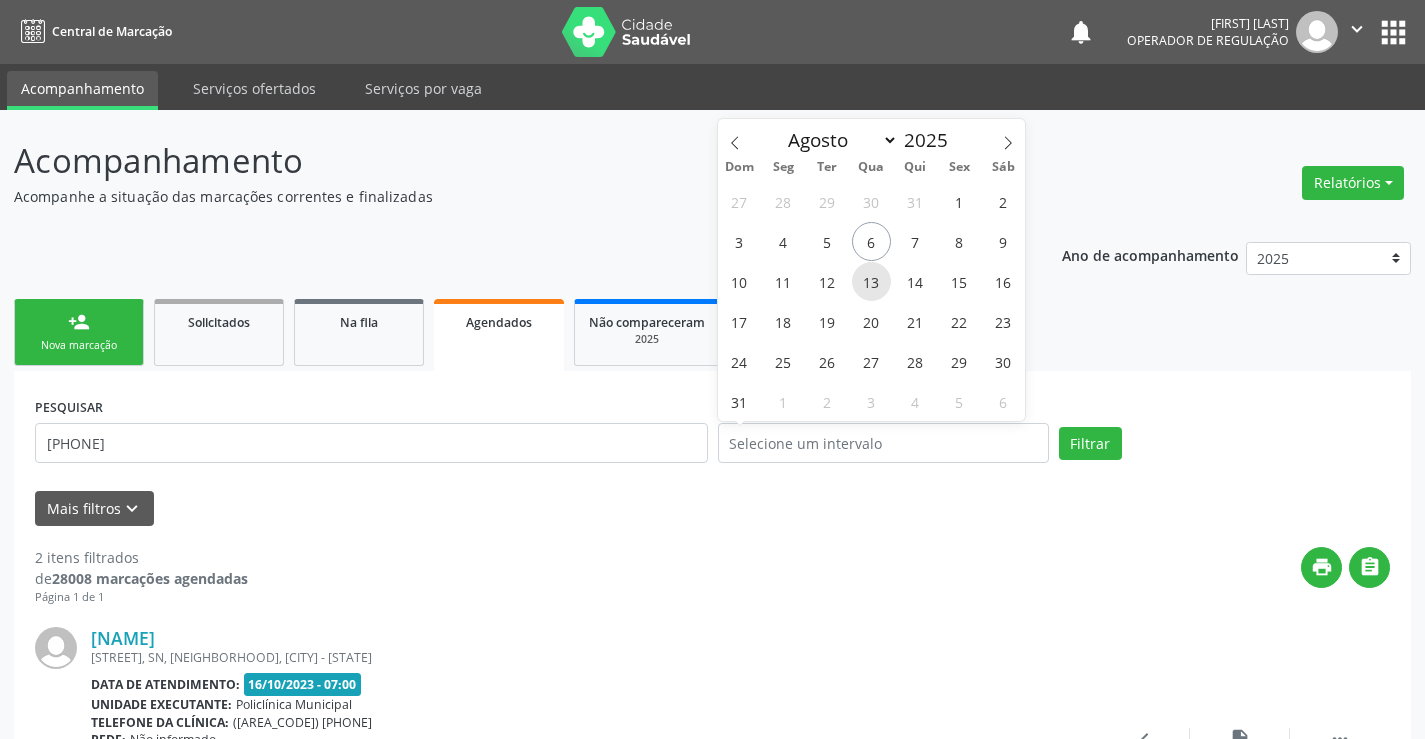 click on "13" at bounding box center (871, 281) 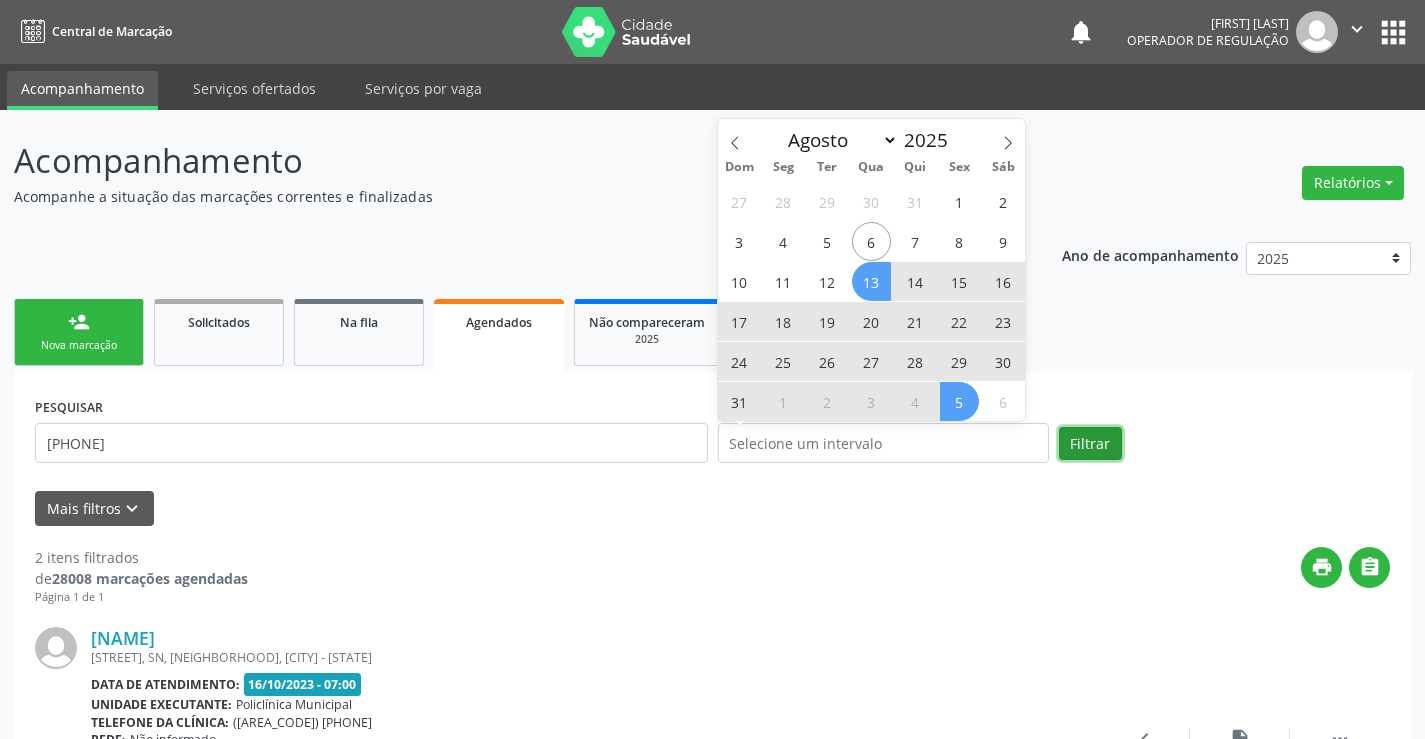 click on "Filtrar" at bounding box center (1090, 444) 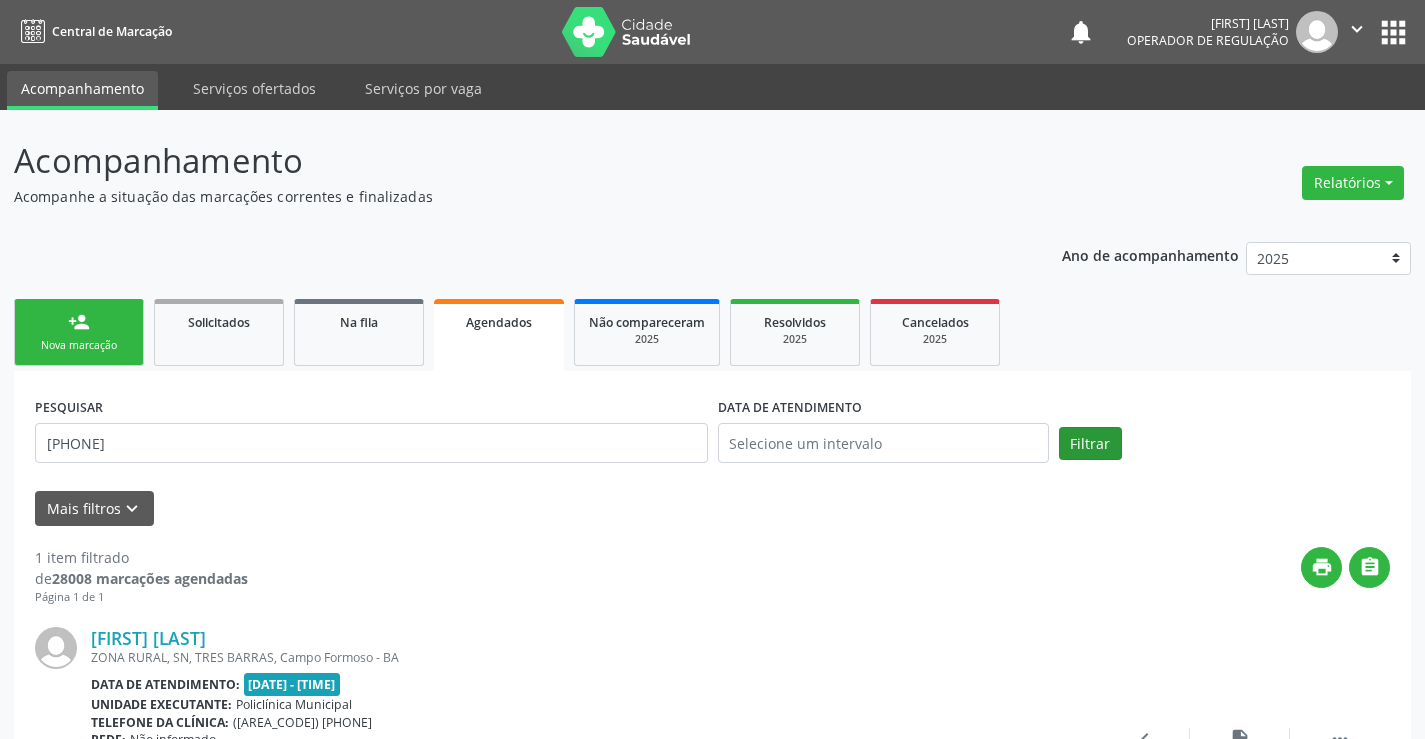 scroll, scrollTop: 189, scrollLeft: 0, axis: vertical 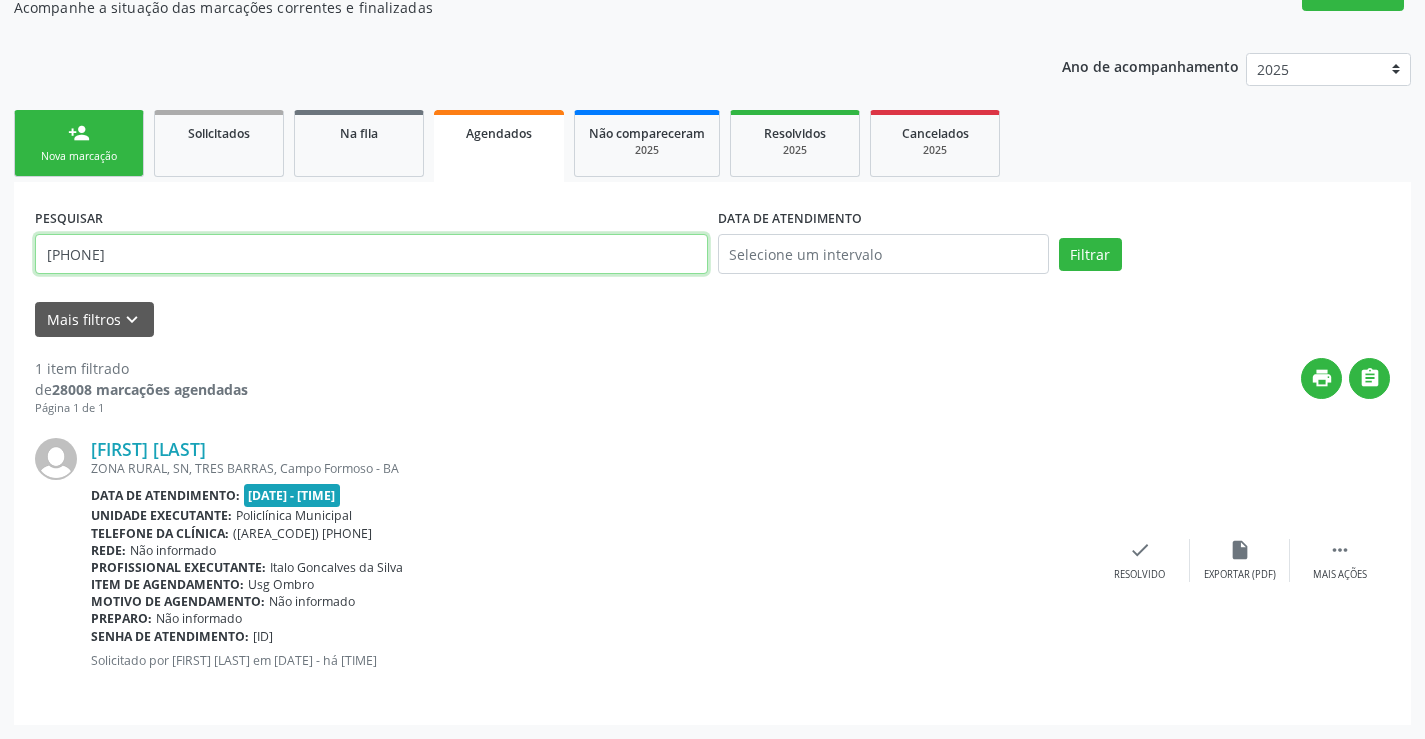 click on "[PHONE]" at bounding box center [371, 254] 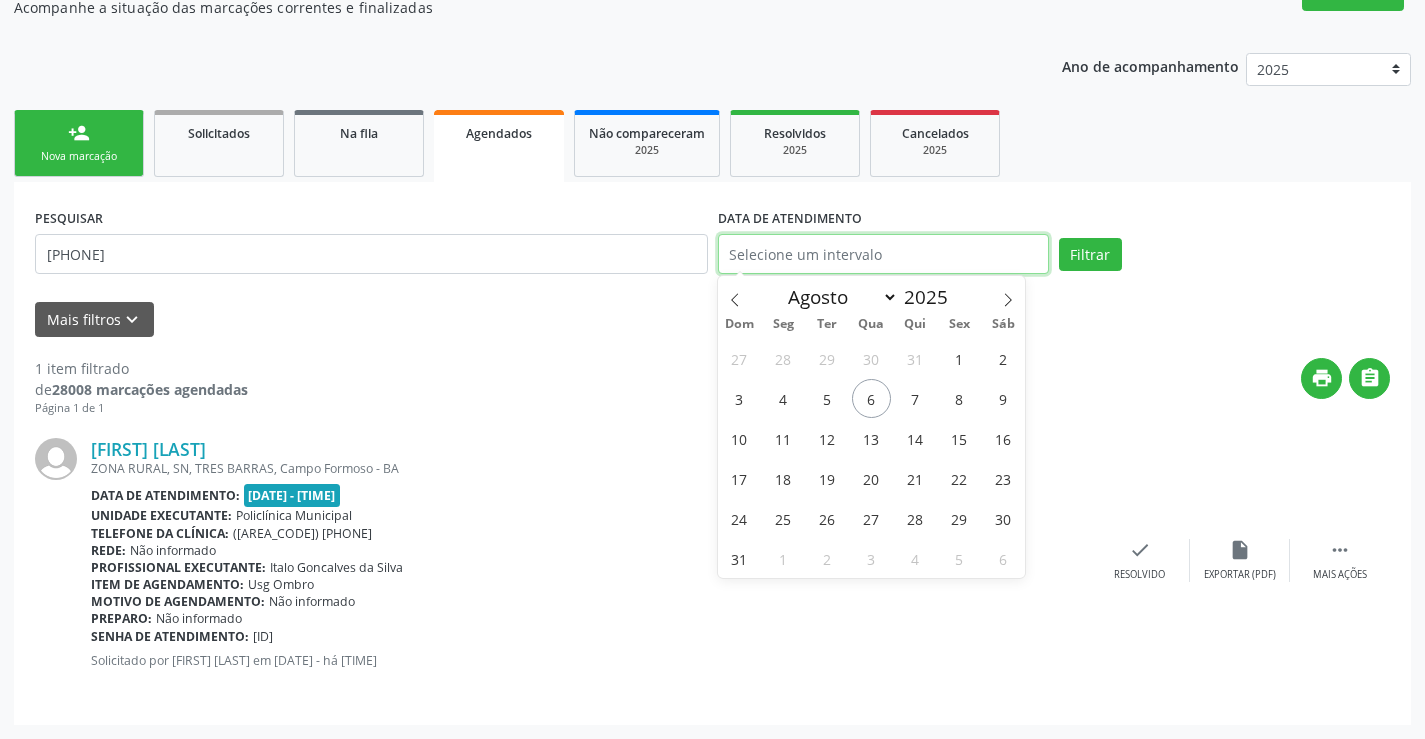 click at bounding box center [883, 254] 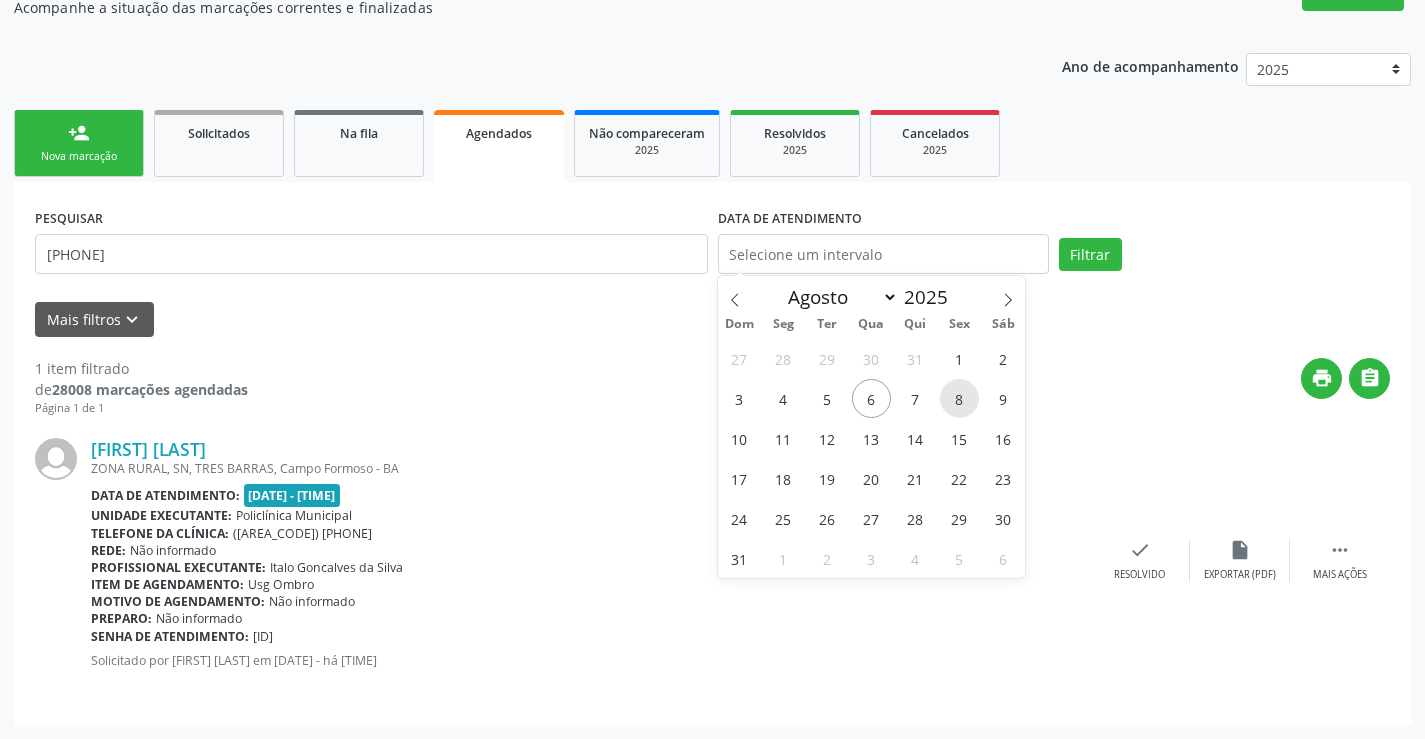 click on "8" at bounding box center (959, 398) 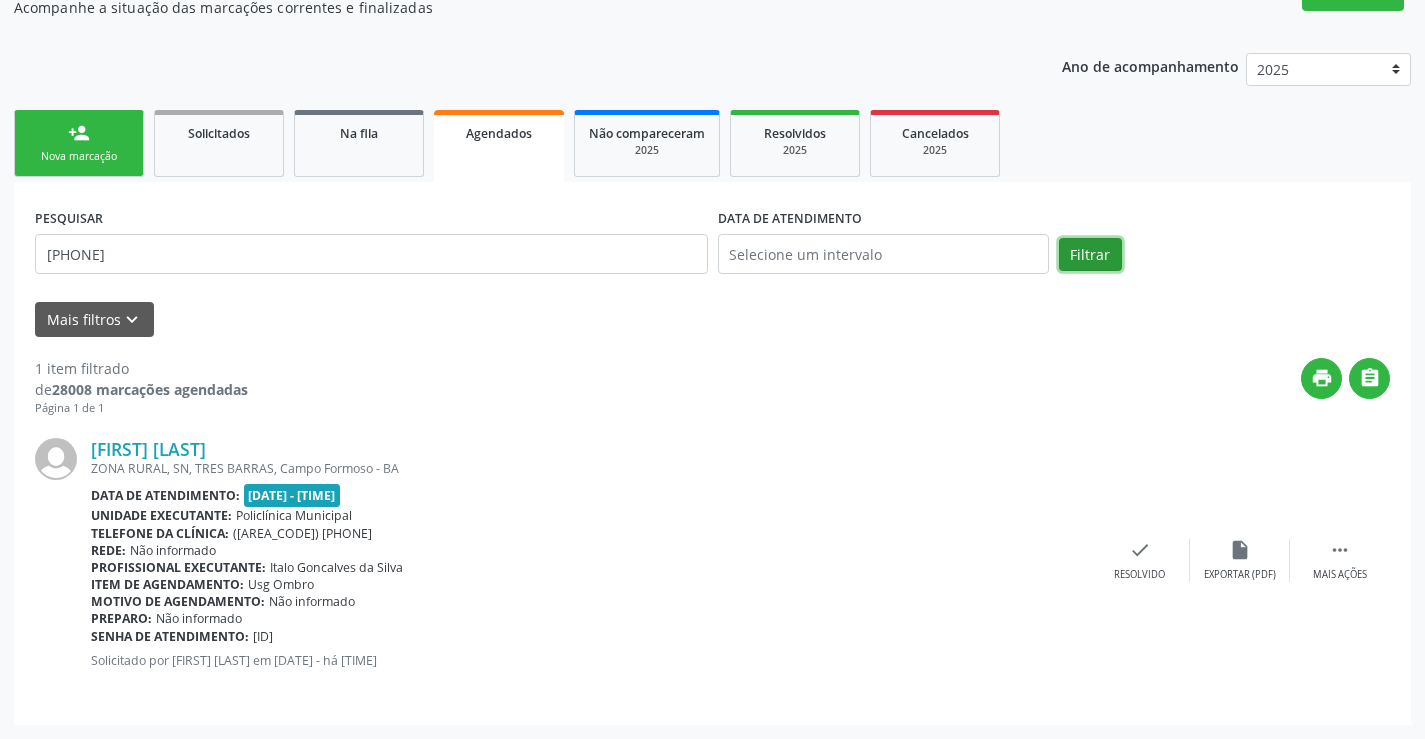 click on "Filtrar" at bounding box center (1090, 255) 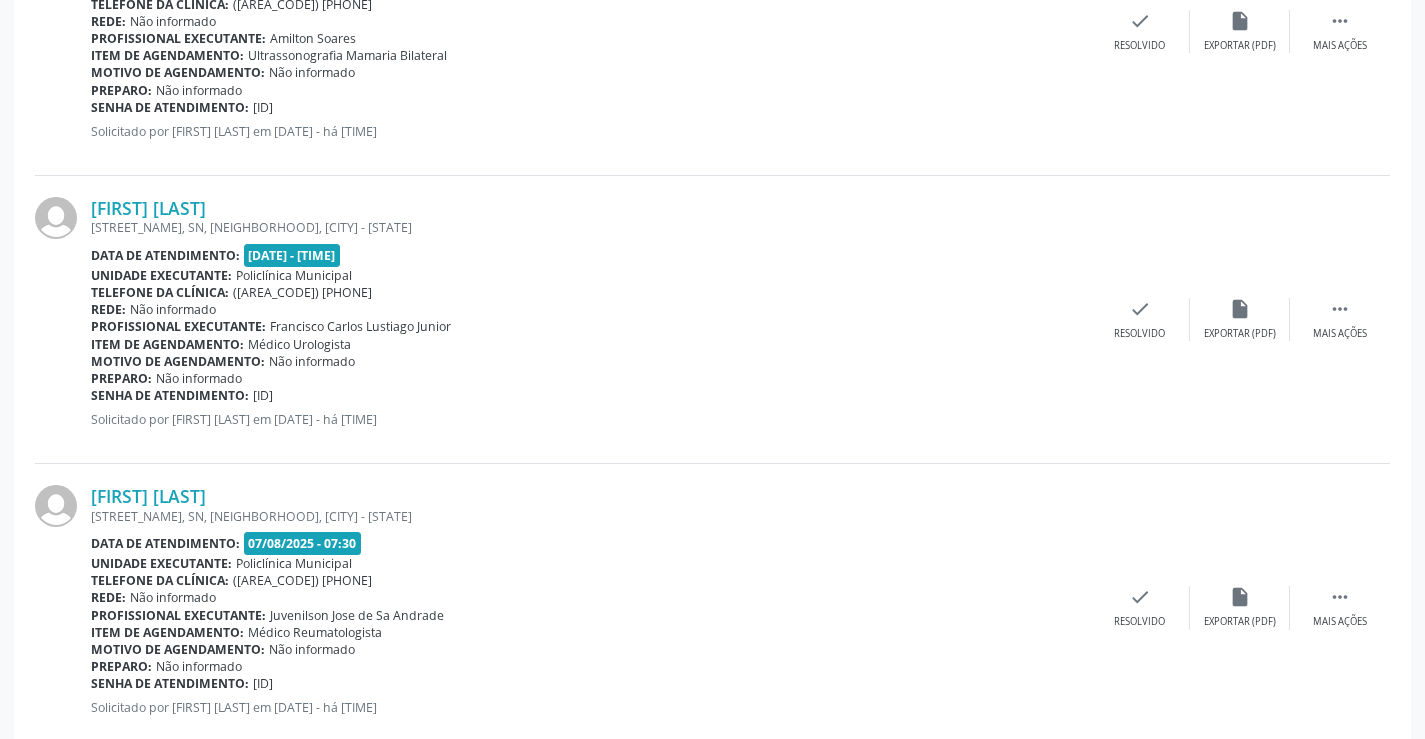 scroll, scrollTop: 1054, scrollLeft: 0, axis: vertical 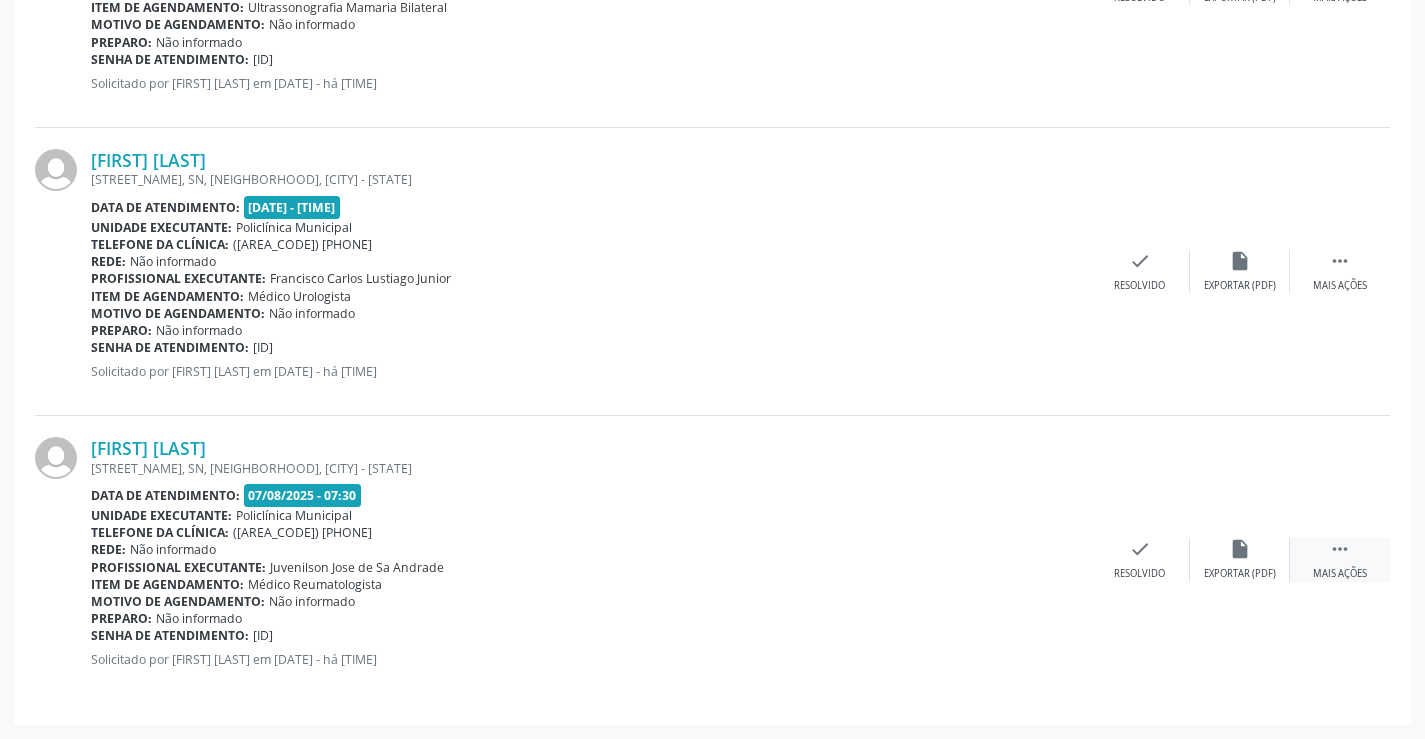 click on "" at bounding box center [1340, 549] 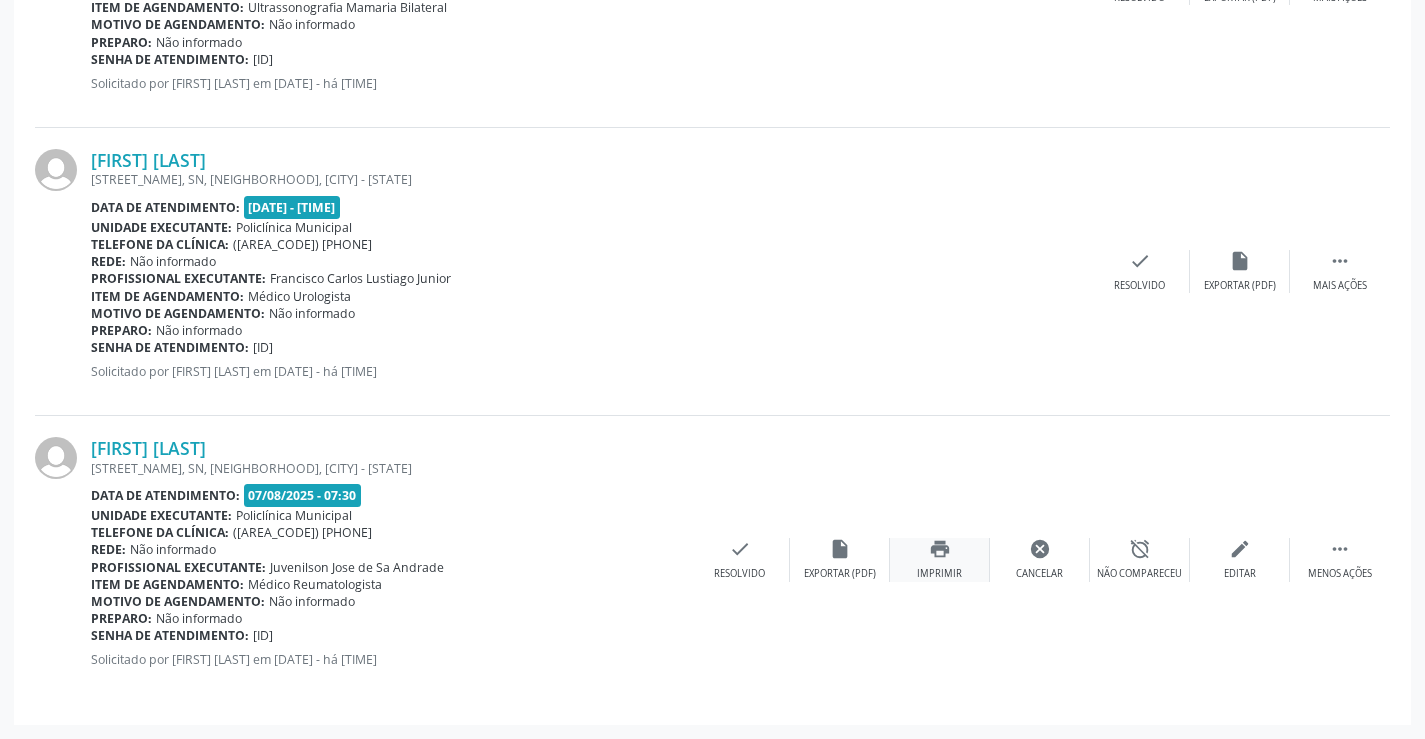 click on "print
Imprimir" at bounding box center [940, 559] 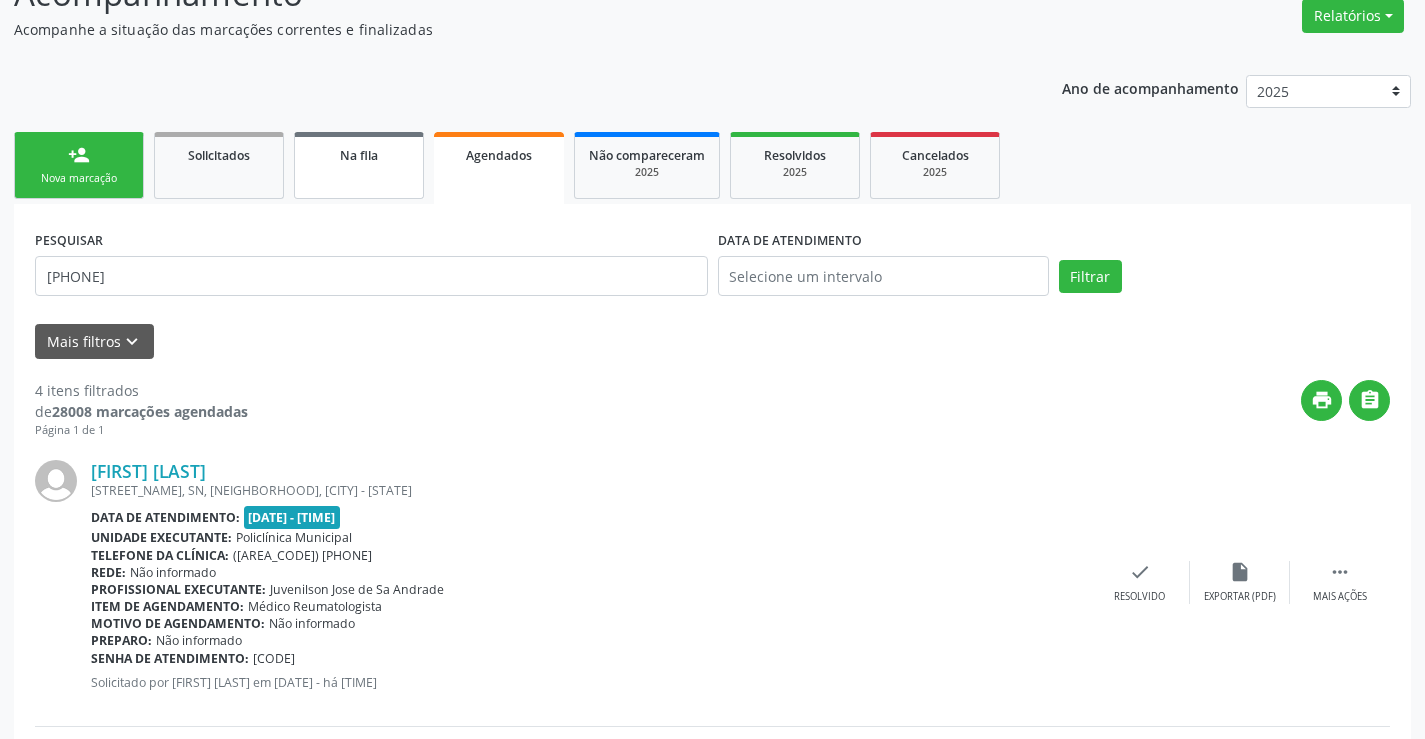 scroll, scrollTop: 200, scrollLeft: 0, axis: vertical 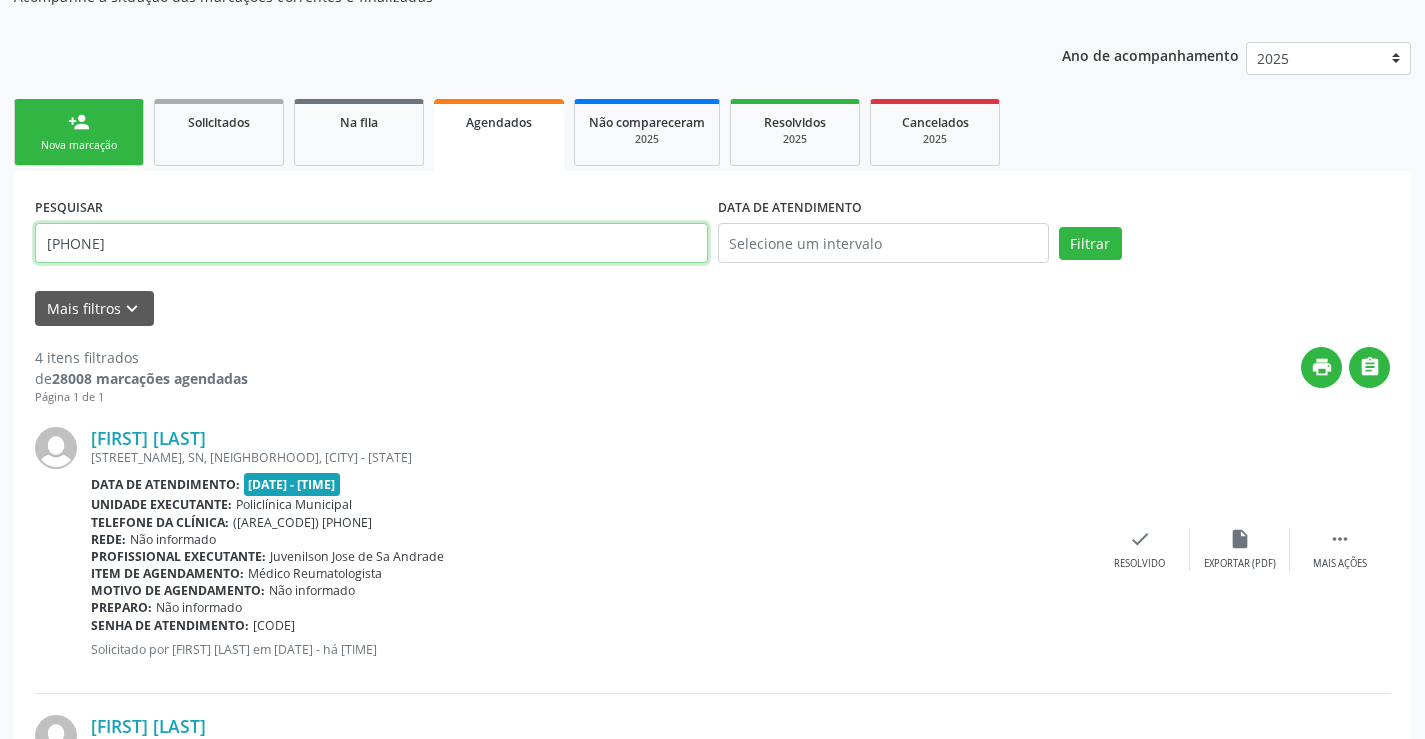 click on "[PHONE]" at bounding box center [371, 243] 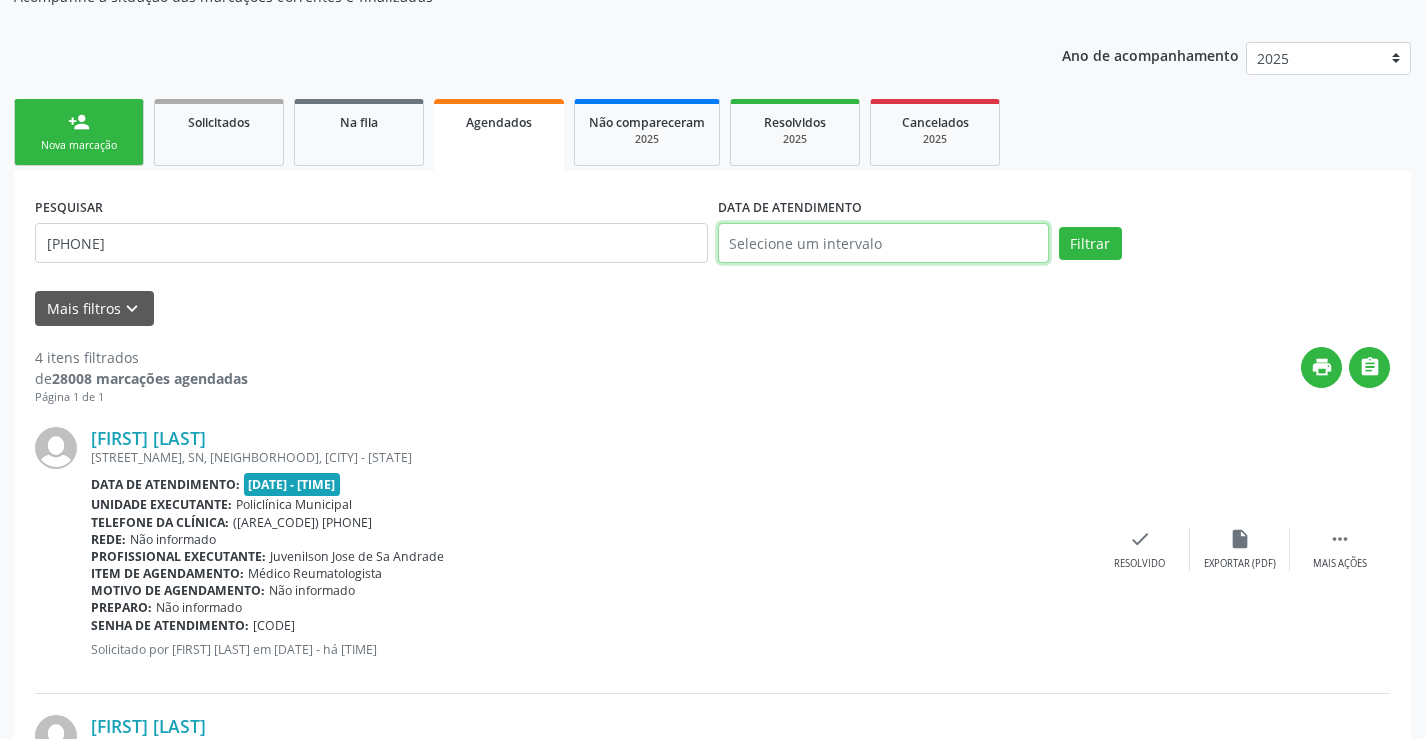 click at bounding box center [883, 243] 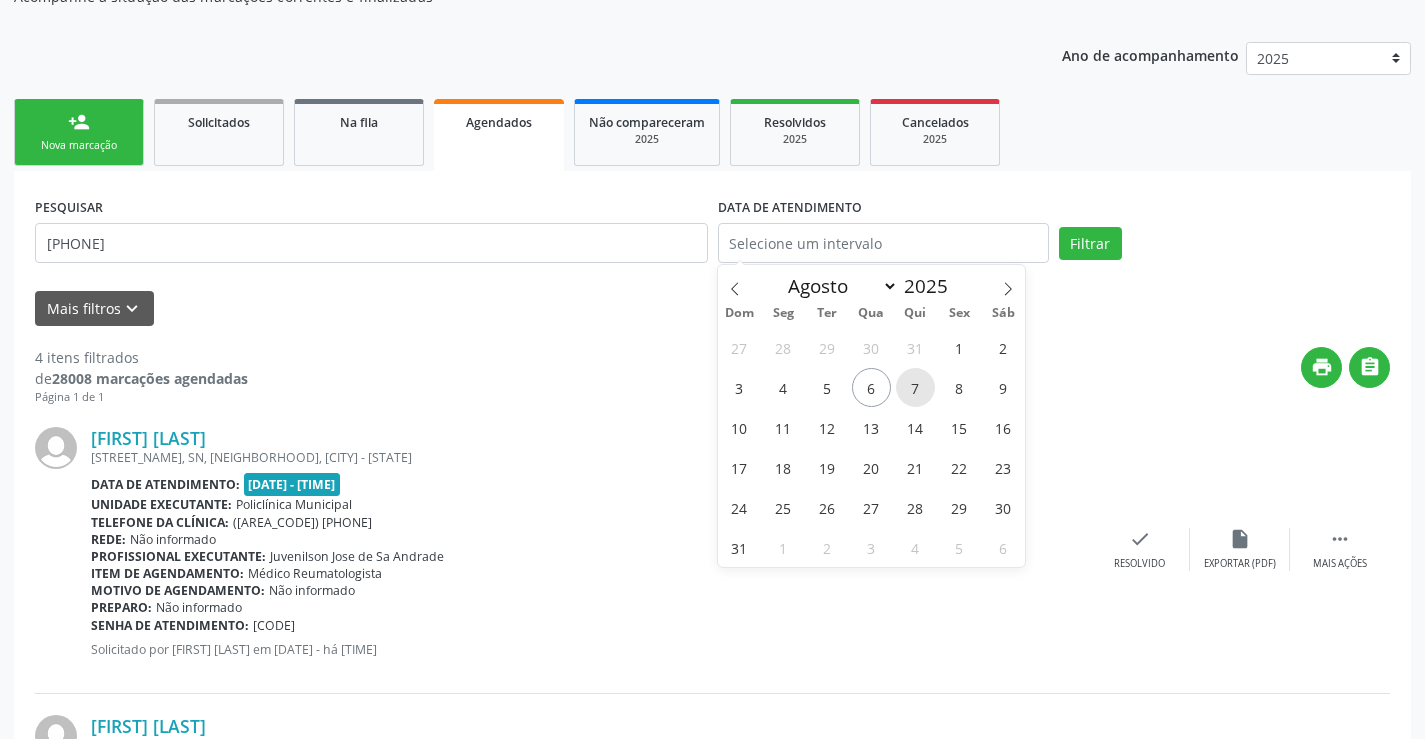 click on "7" at bounding box center (915, 387) 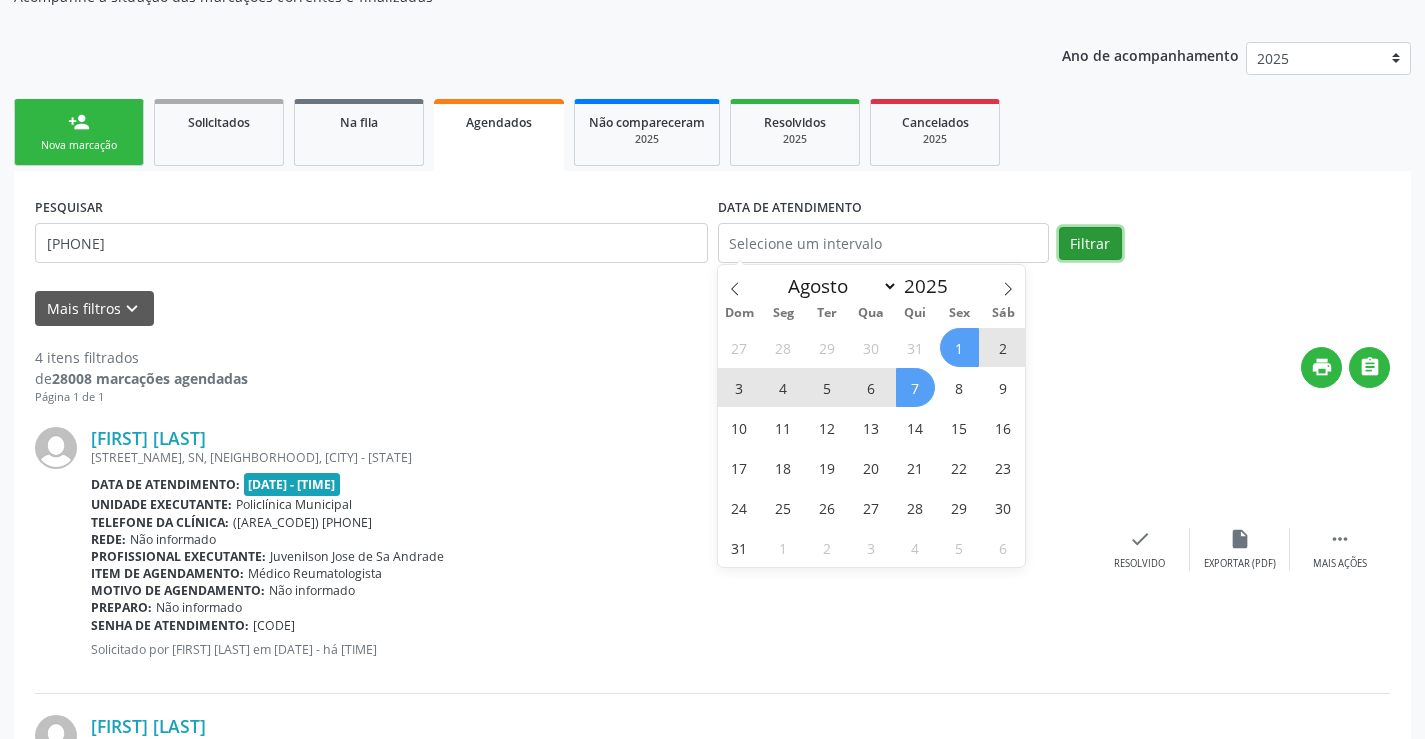 click on "Filtrar" at bounding box center (1090, 244) 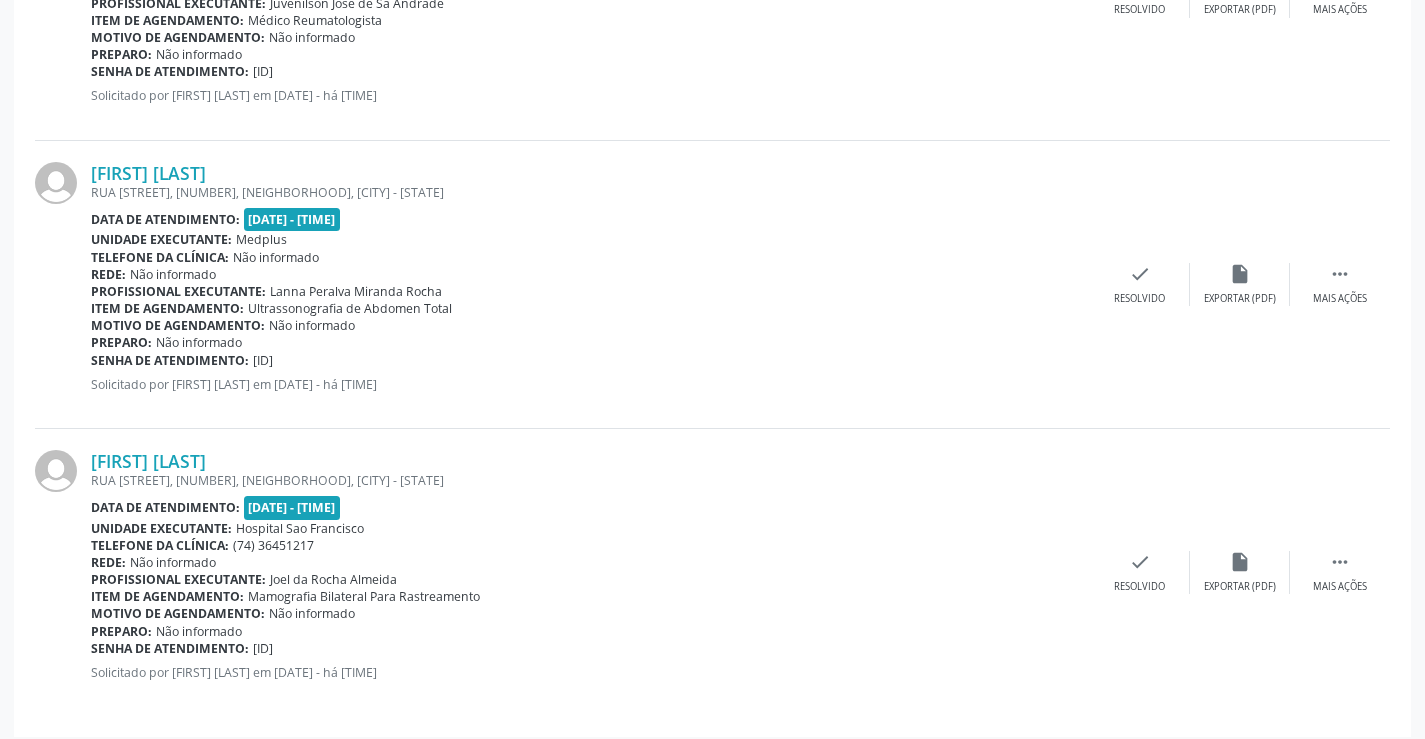 scroll, scrollTop: 1630, scrollLeft: 0, axis: vertical 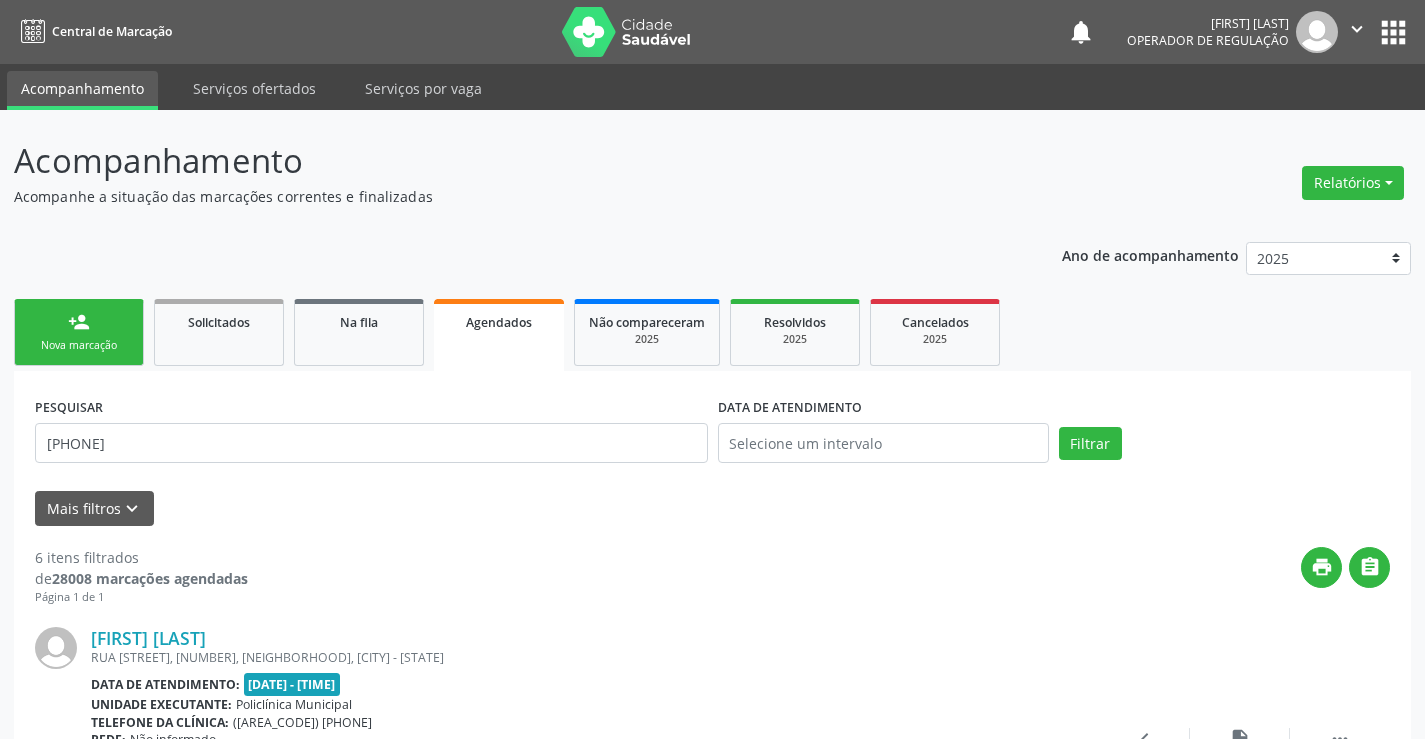 click on "person_add" at bounding box center [79, 322] 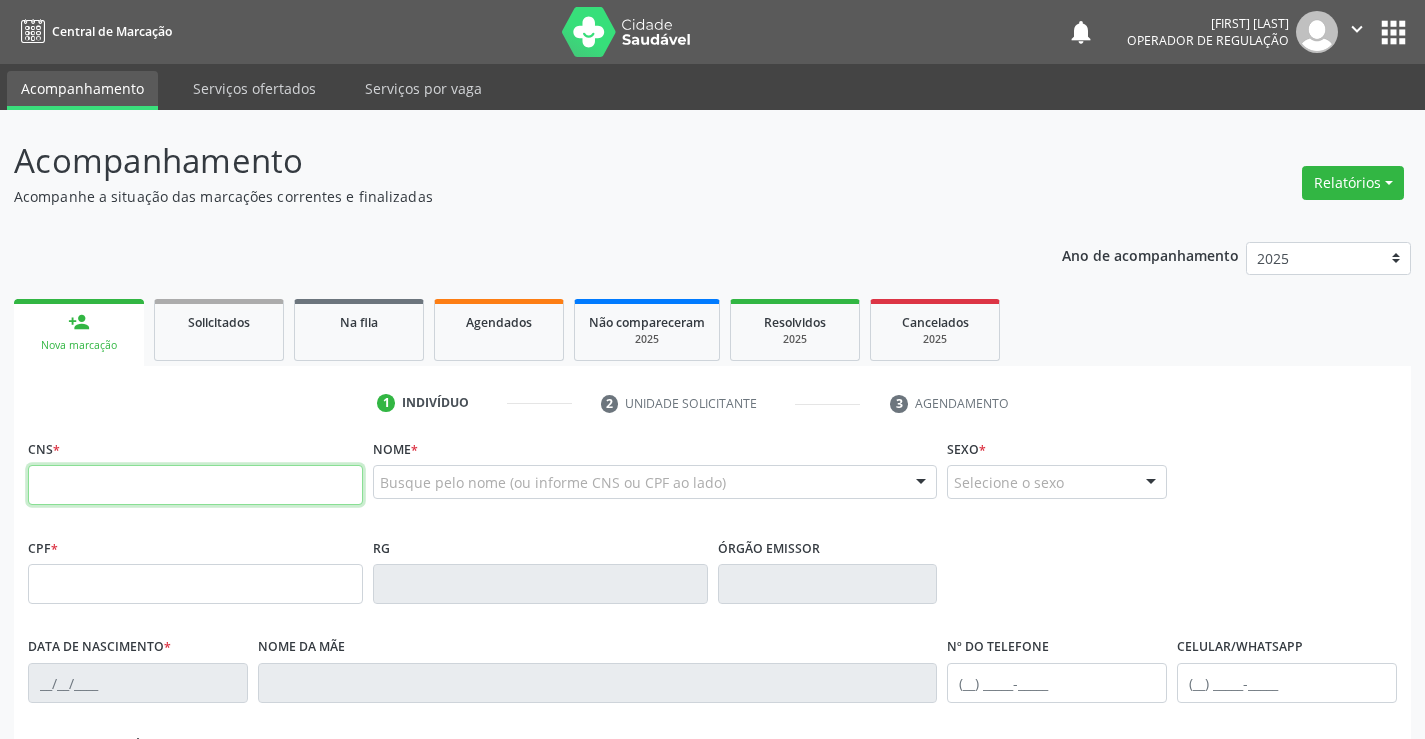 click at bounding box center (195, 485) 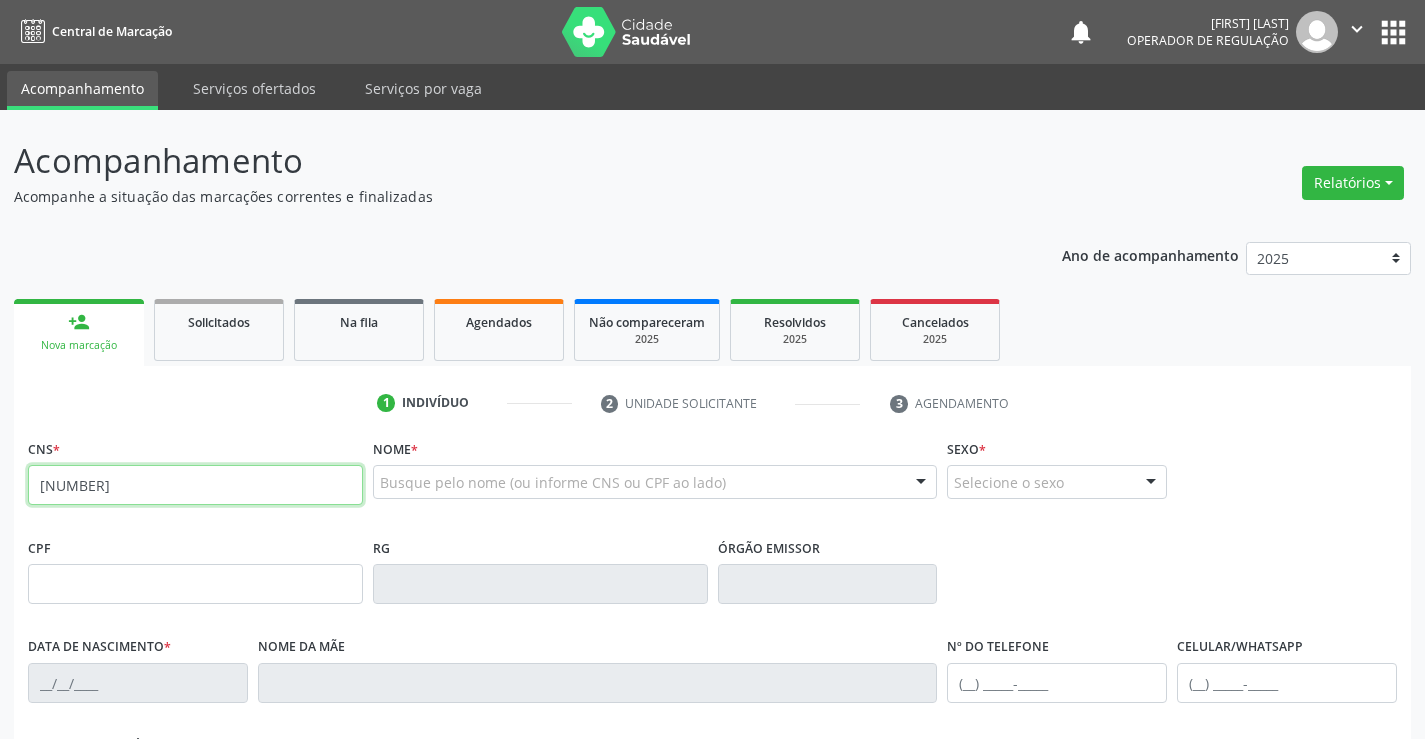 drag, startPoint x: 138, startPoint y: 485, endPoint x: 227, endPoint y: 569, distance: 122.380554 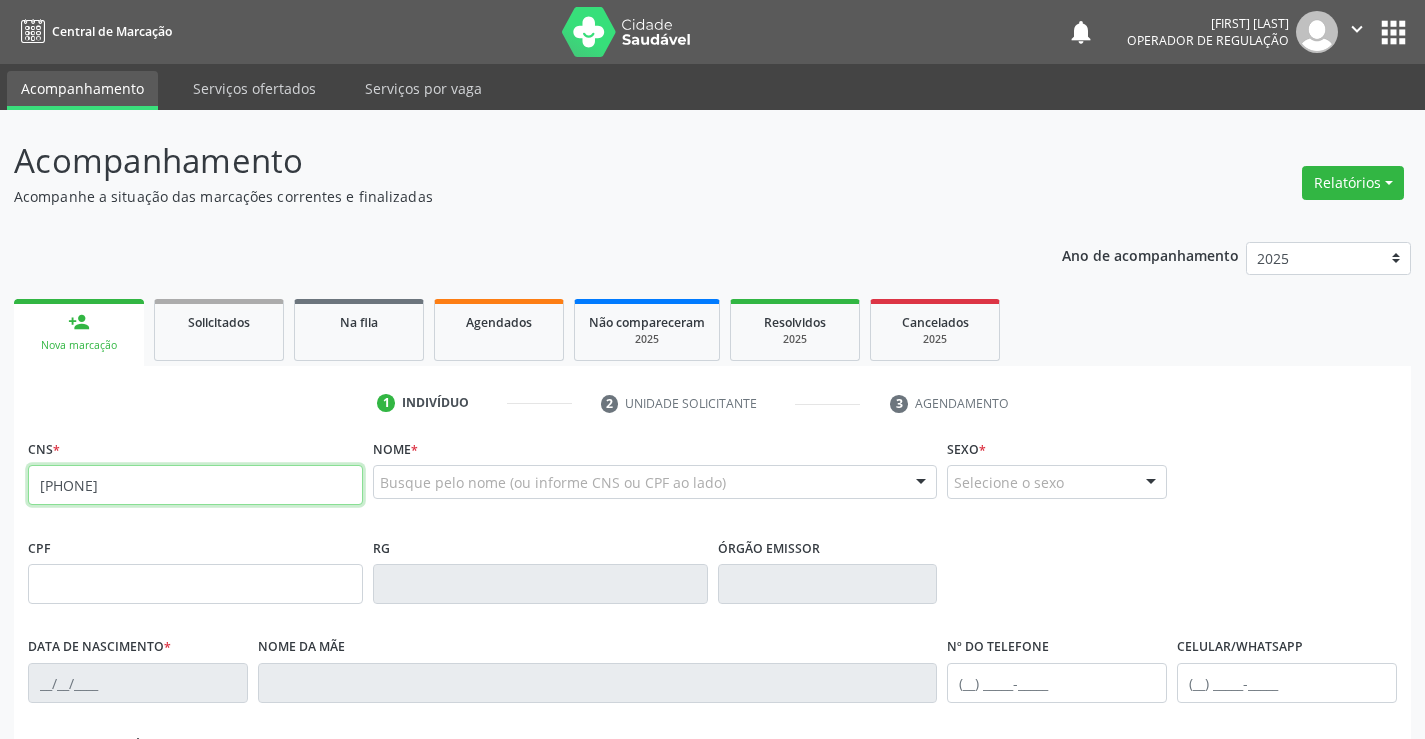 type on "[PHONE]" 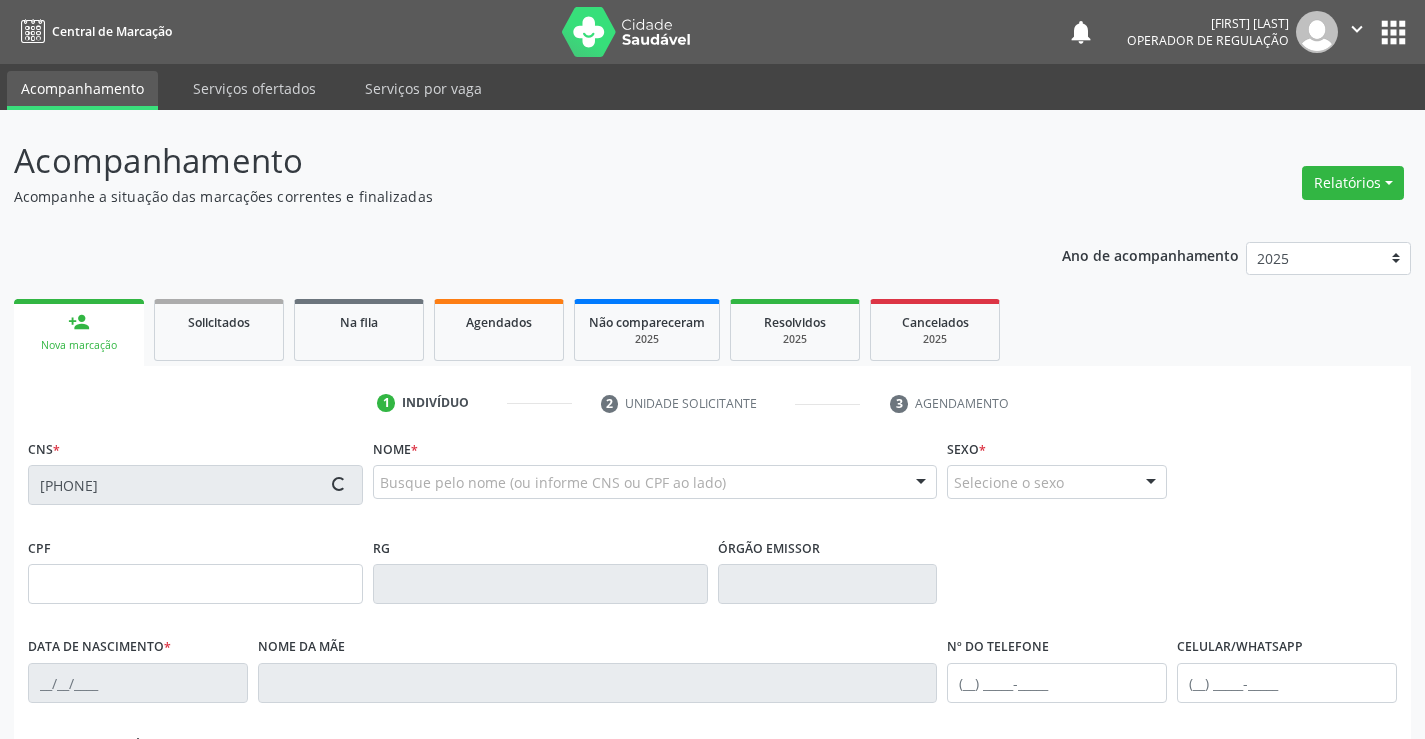 type on "[PHONE]" 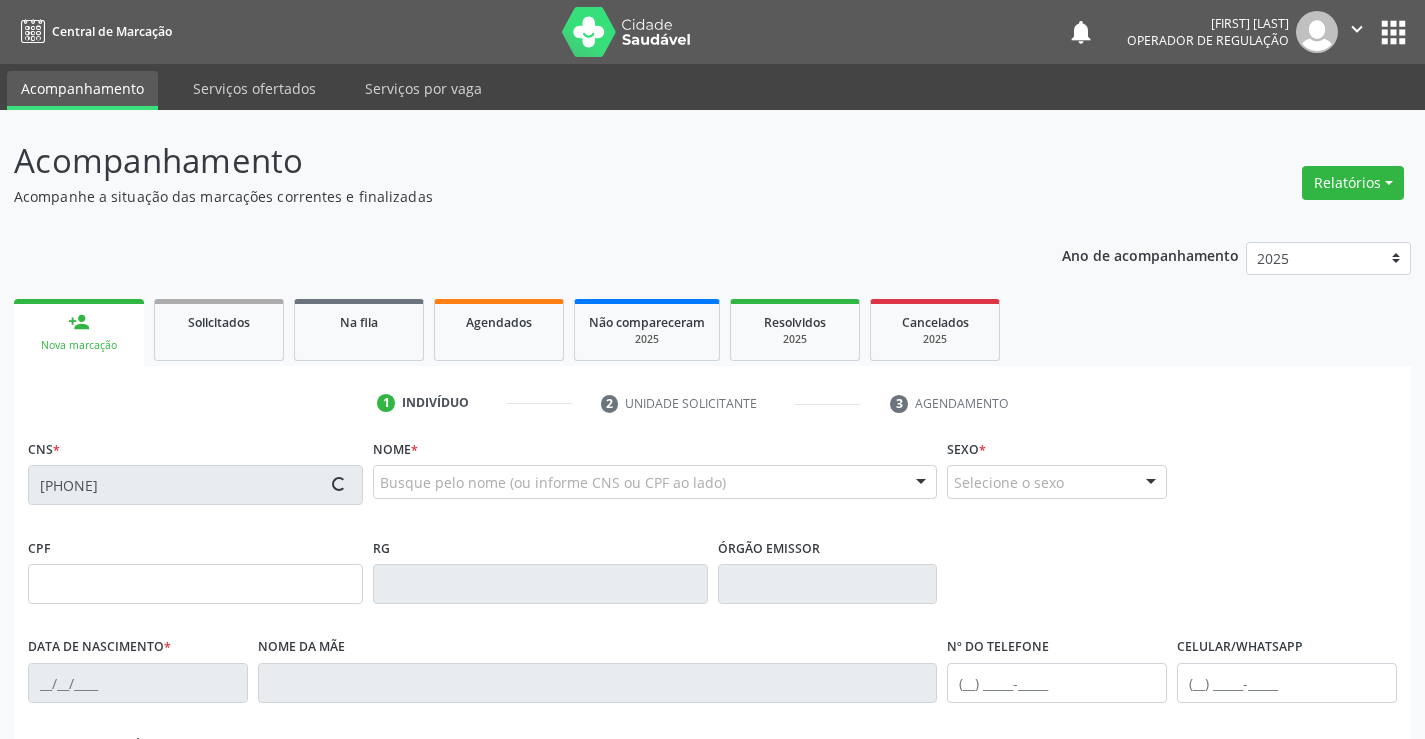 type on "[DATE]" 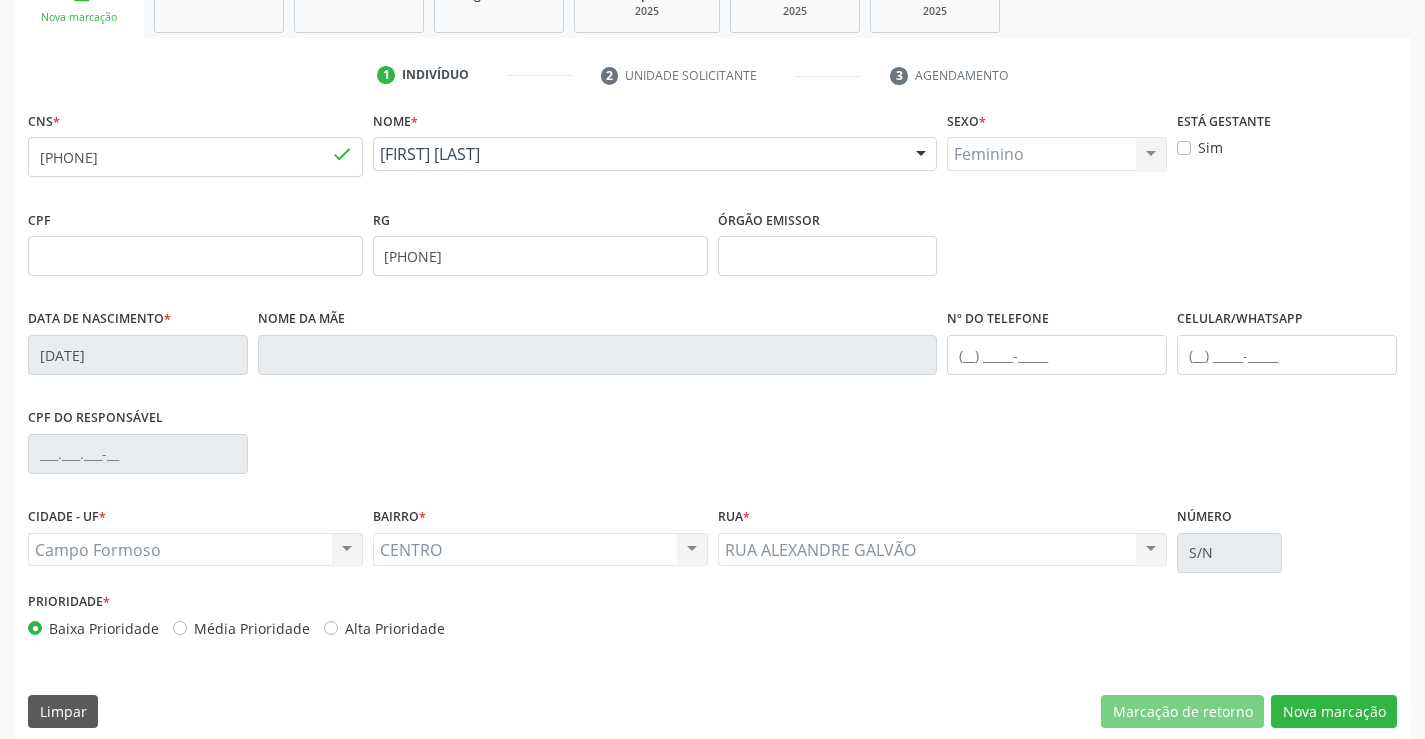 scroll, scrollTop: 345, scrollLeft: 0, axis: vertical 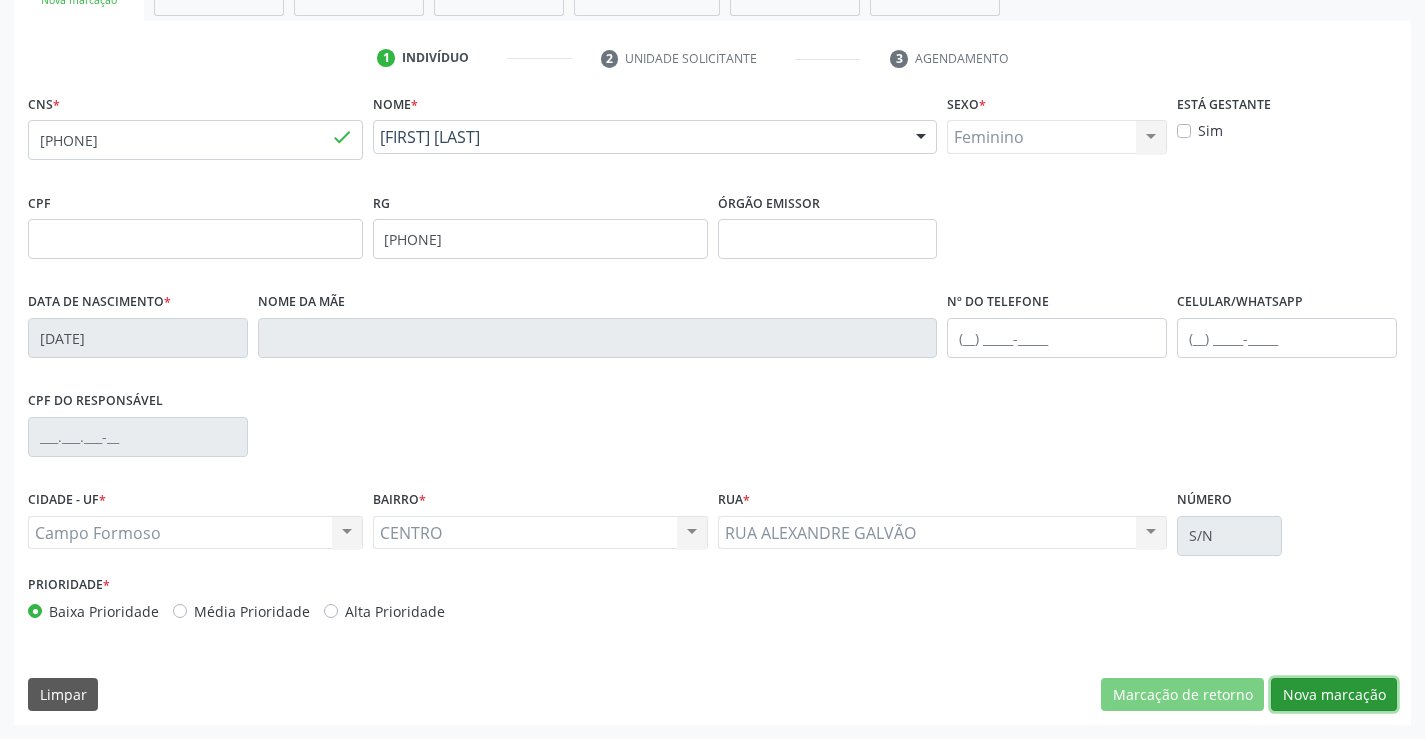 click on "Nova marcação" at bounding box center [1334, 695] 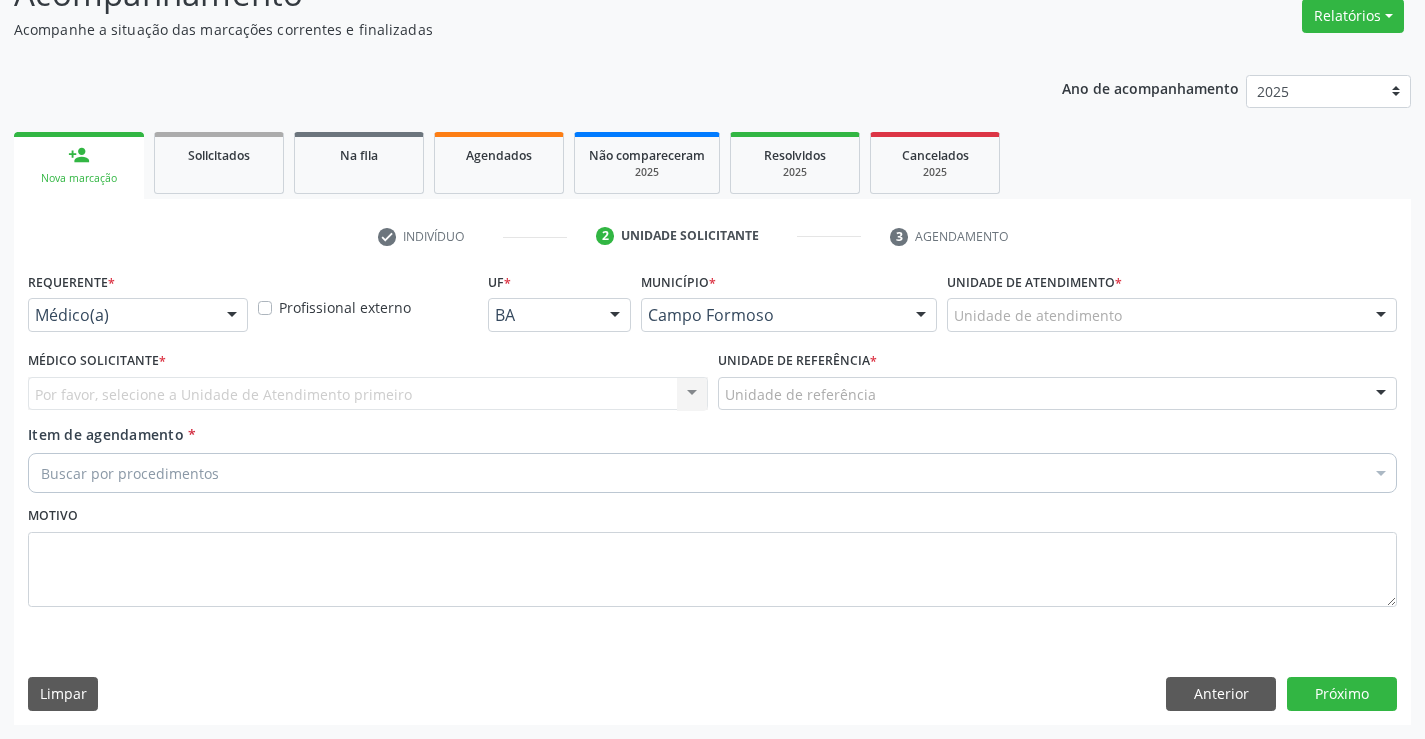 scroll, scrollTop: 167, scrollLeft: 0, axis: vertical 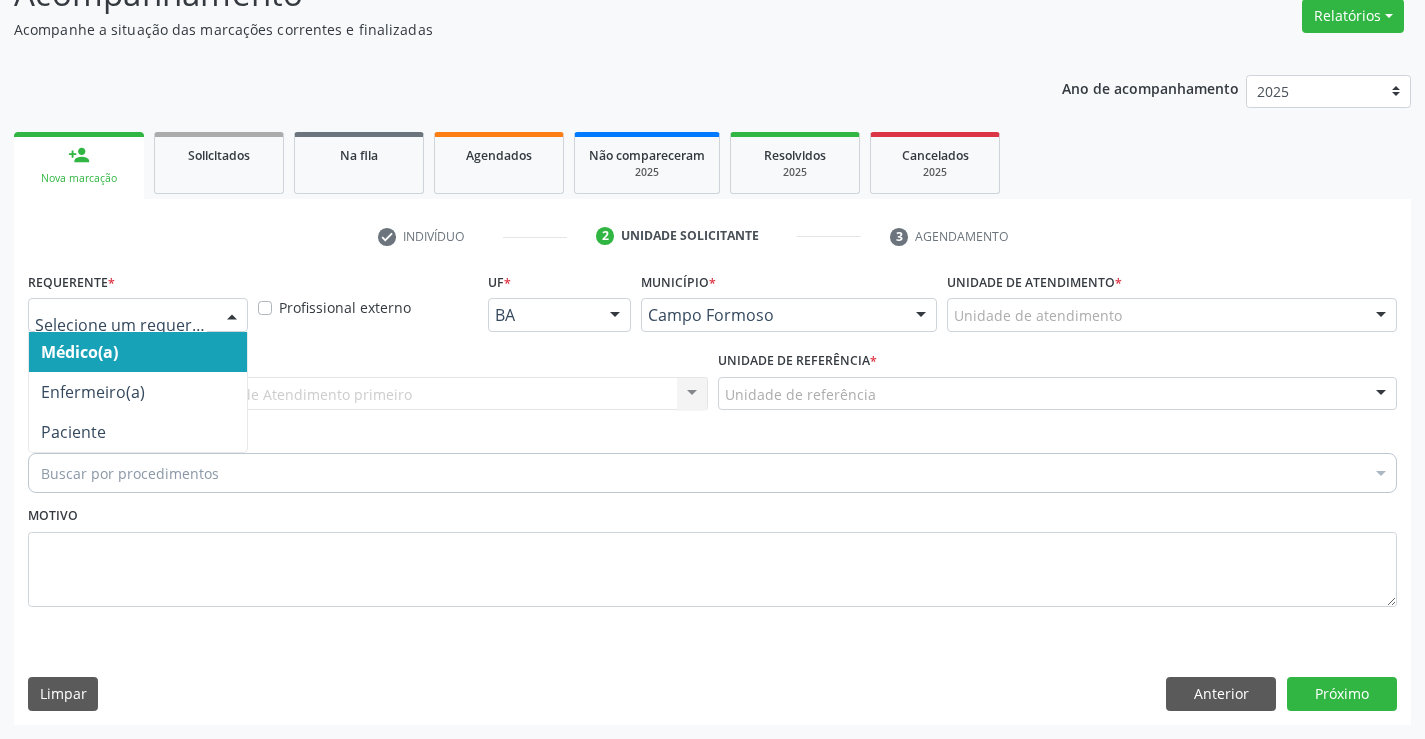 click at bounding box center [232, 316] 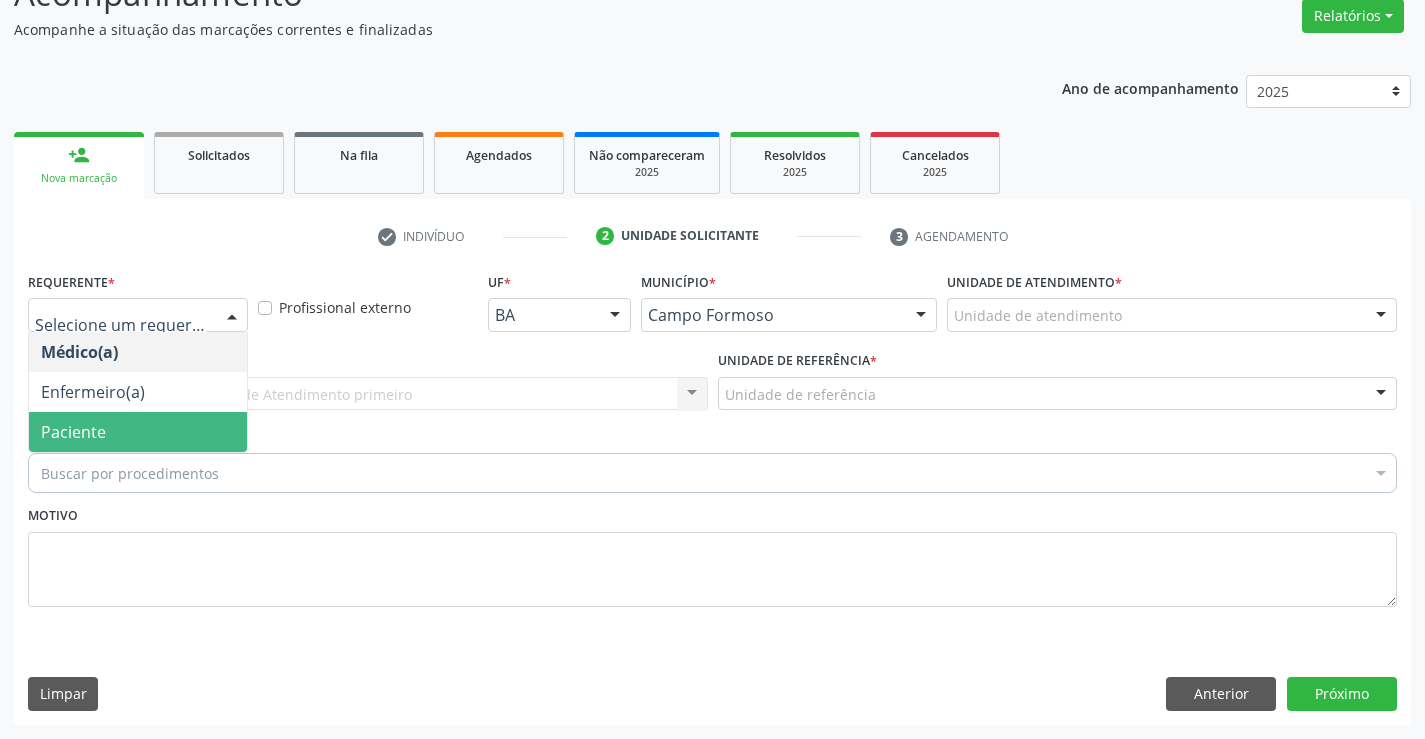 click on "Paciente" at bounding box center (138, 432) 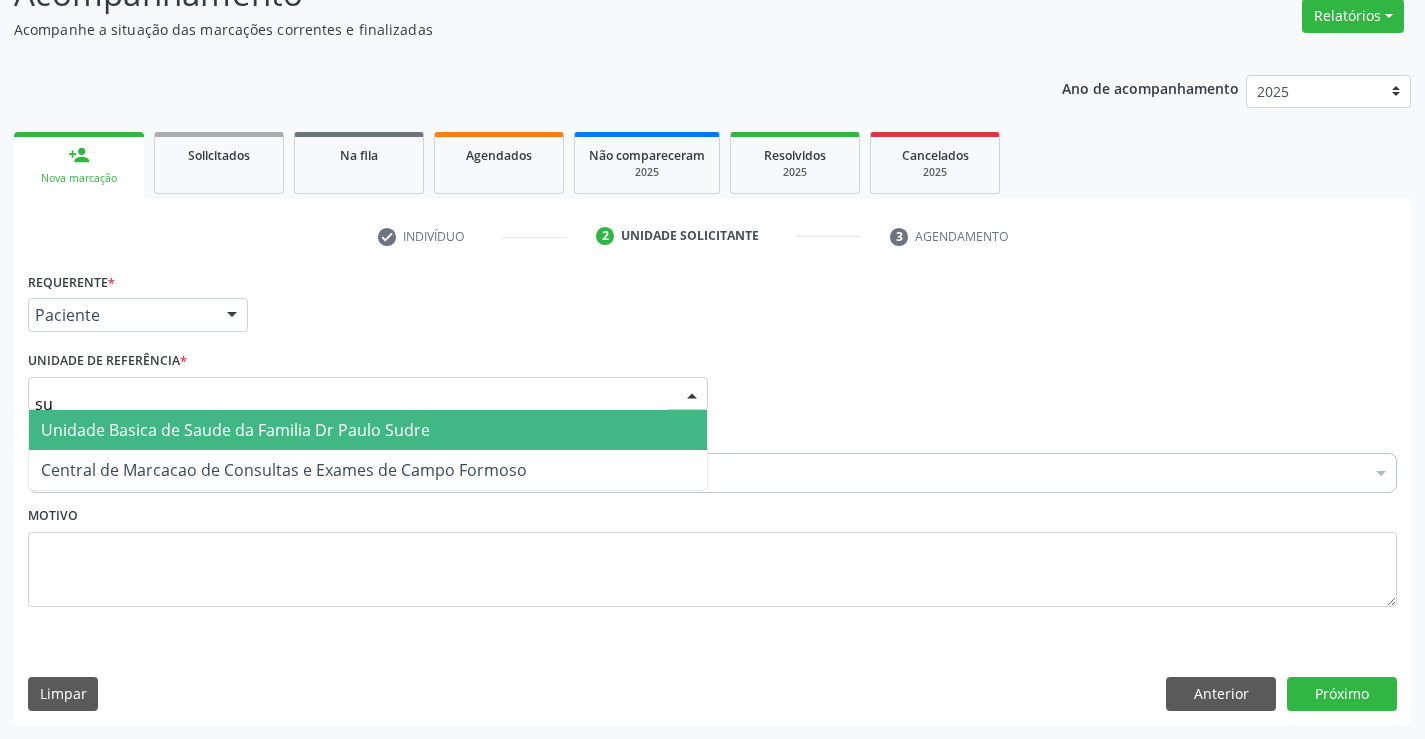 type on "sud" 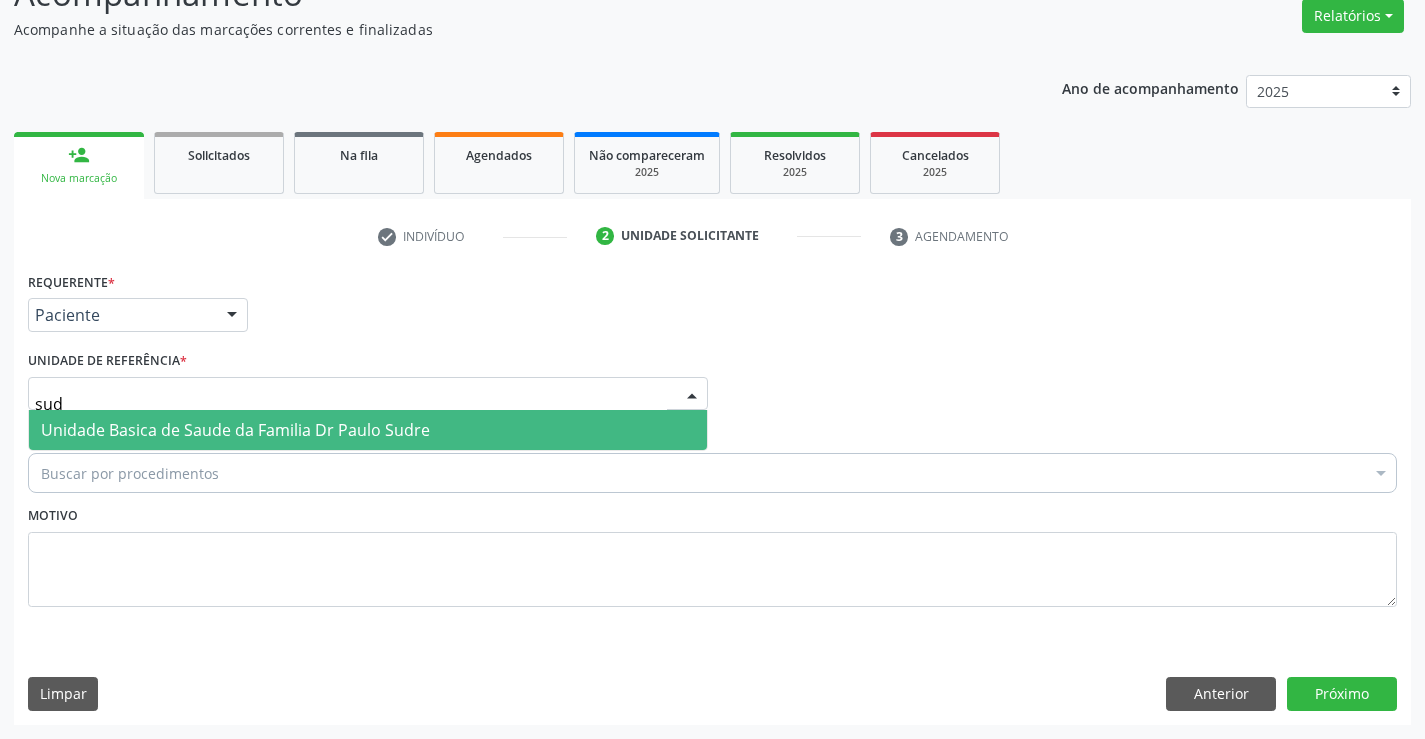 click on "Unidade Basica de Saude da Familia Dr Paulo Sudre" at bounding box center [235, 430] 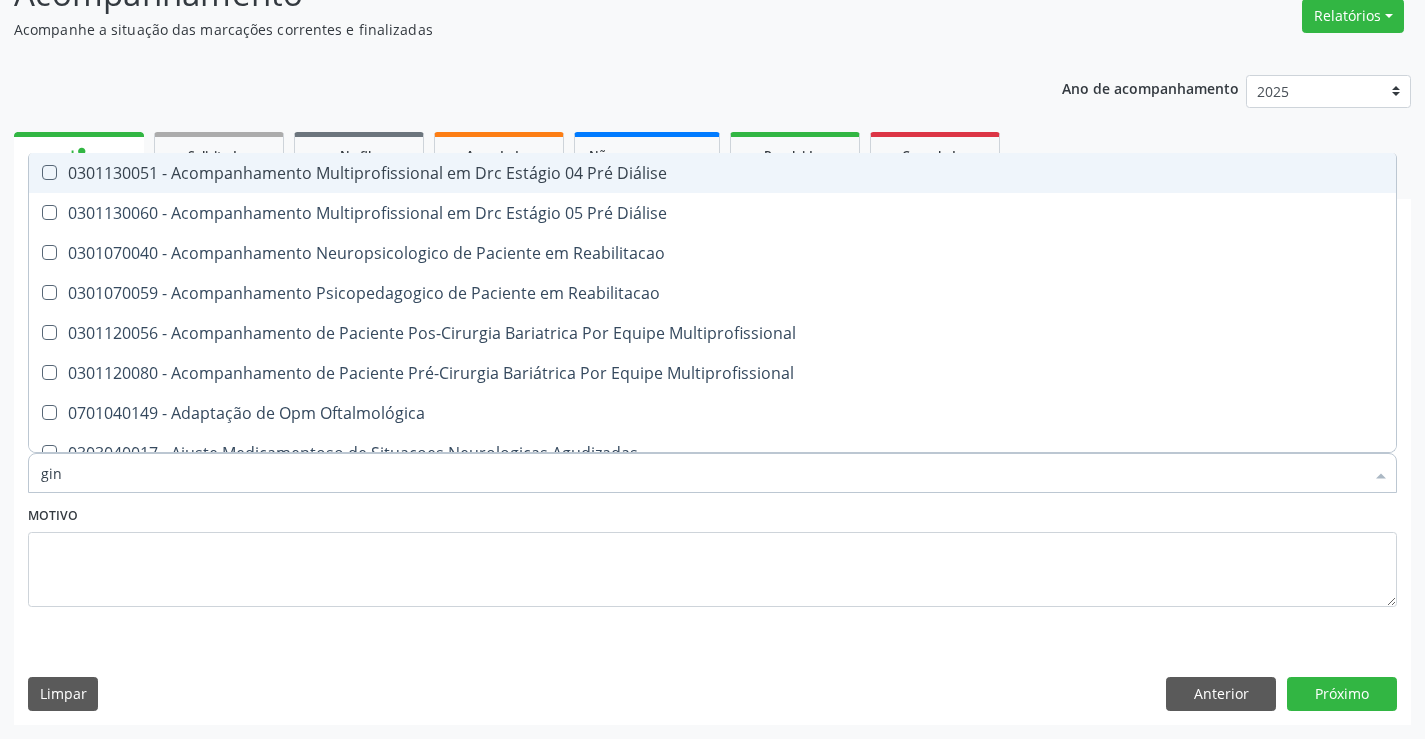 type on "gine" 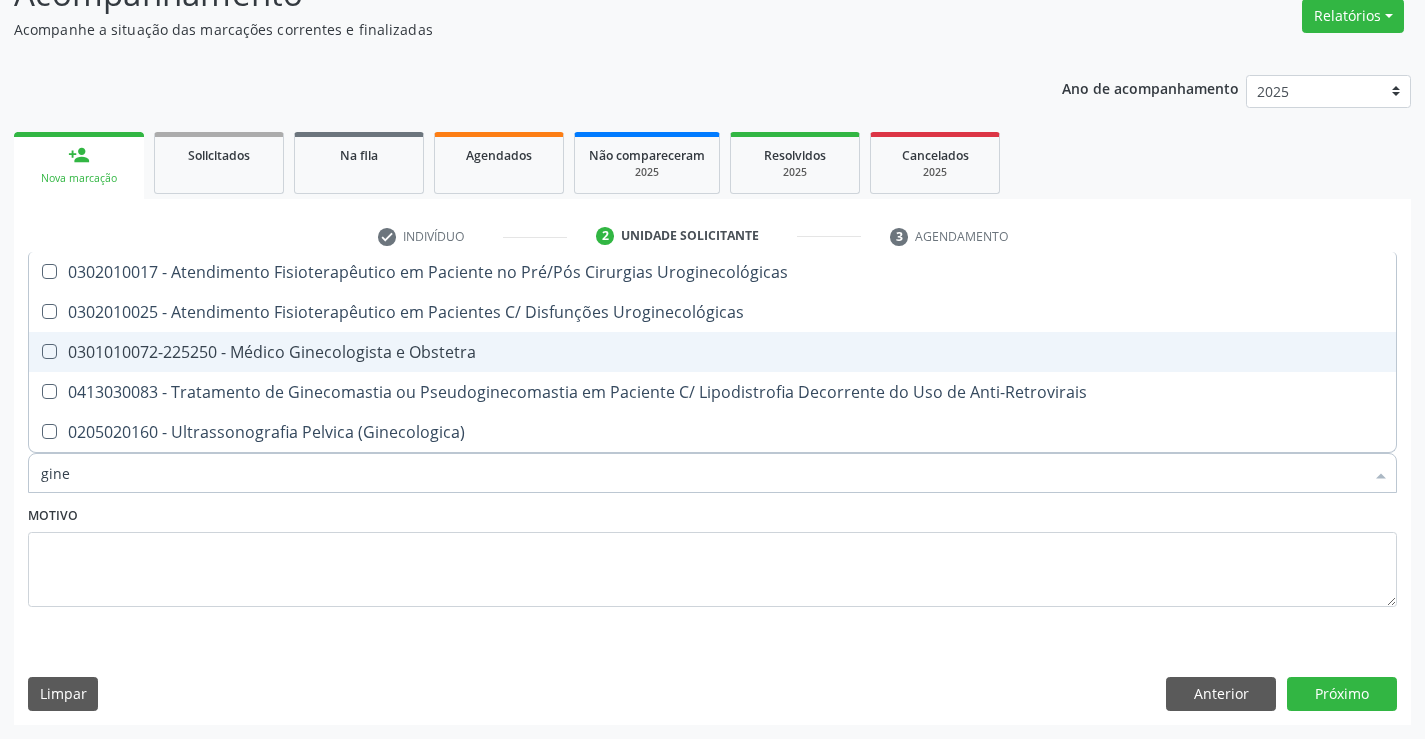 click on "0301010072-225250 - Médico Ginecologista e Obstetra" at bounding box center (712, 352) 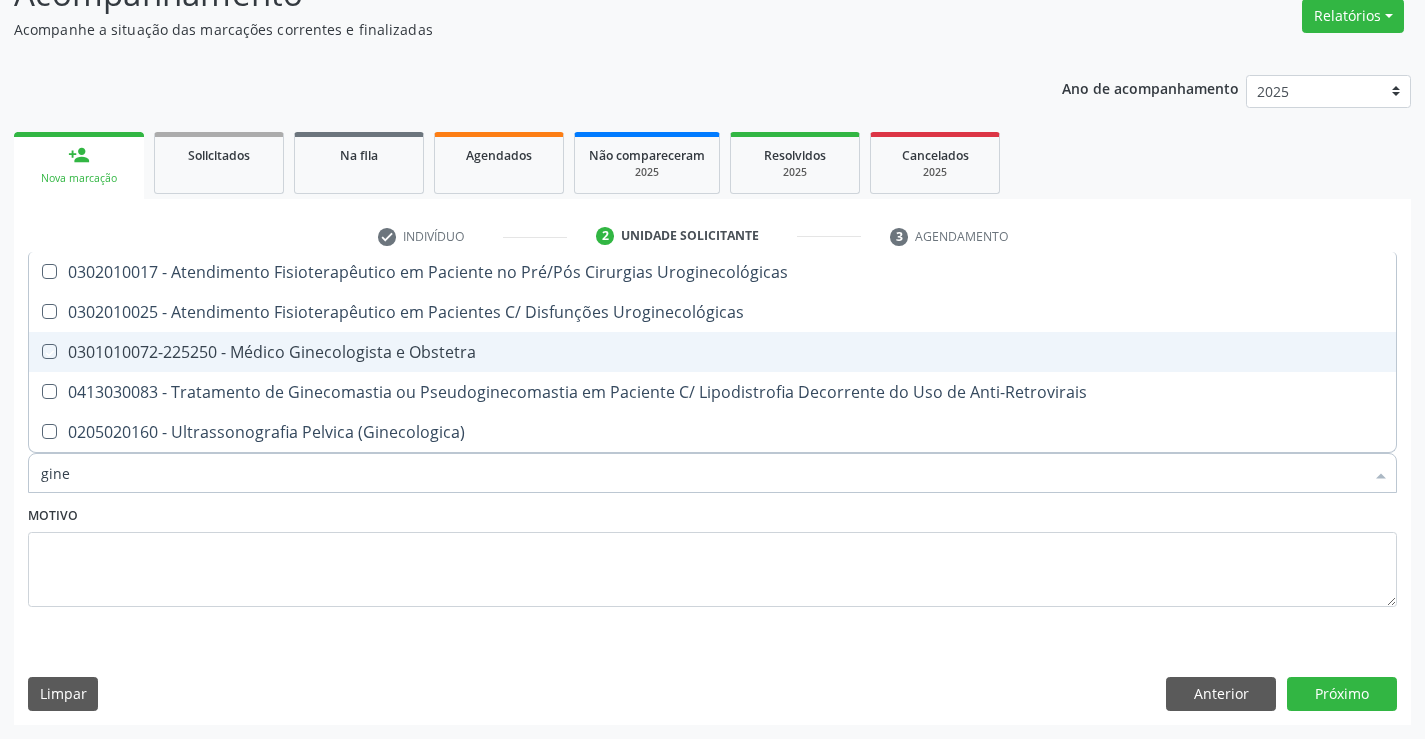 checkbox on "true" 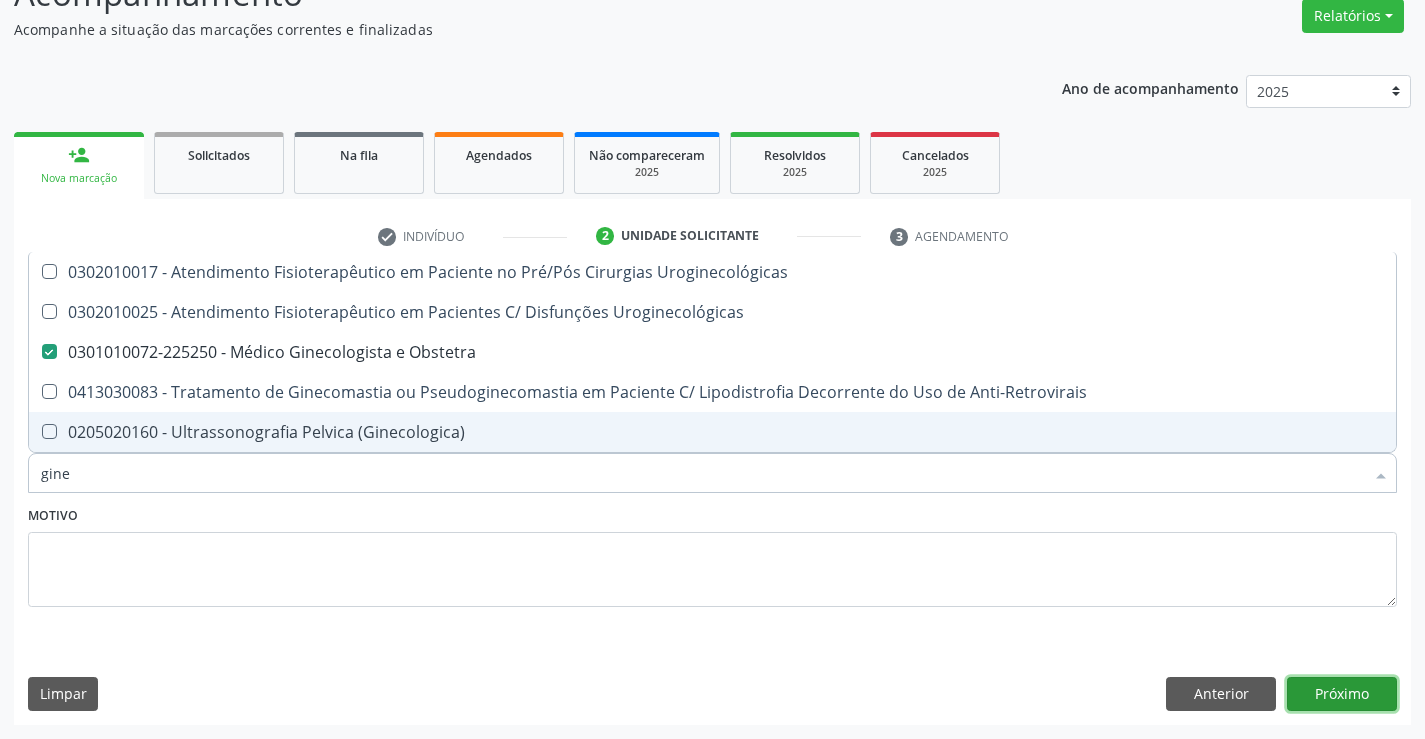 click on "Próximo" at bounding box center [1342, 694] 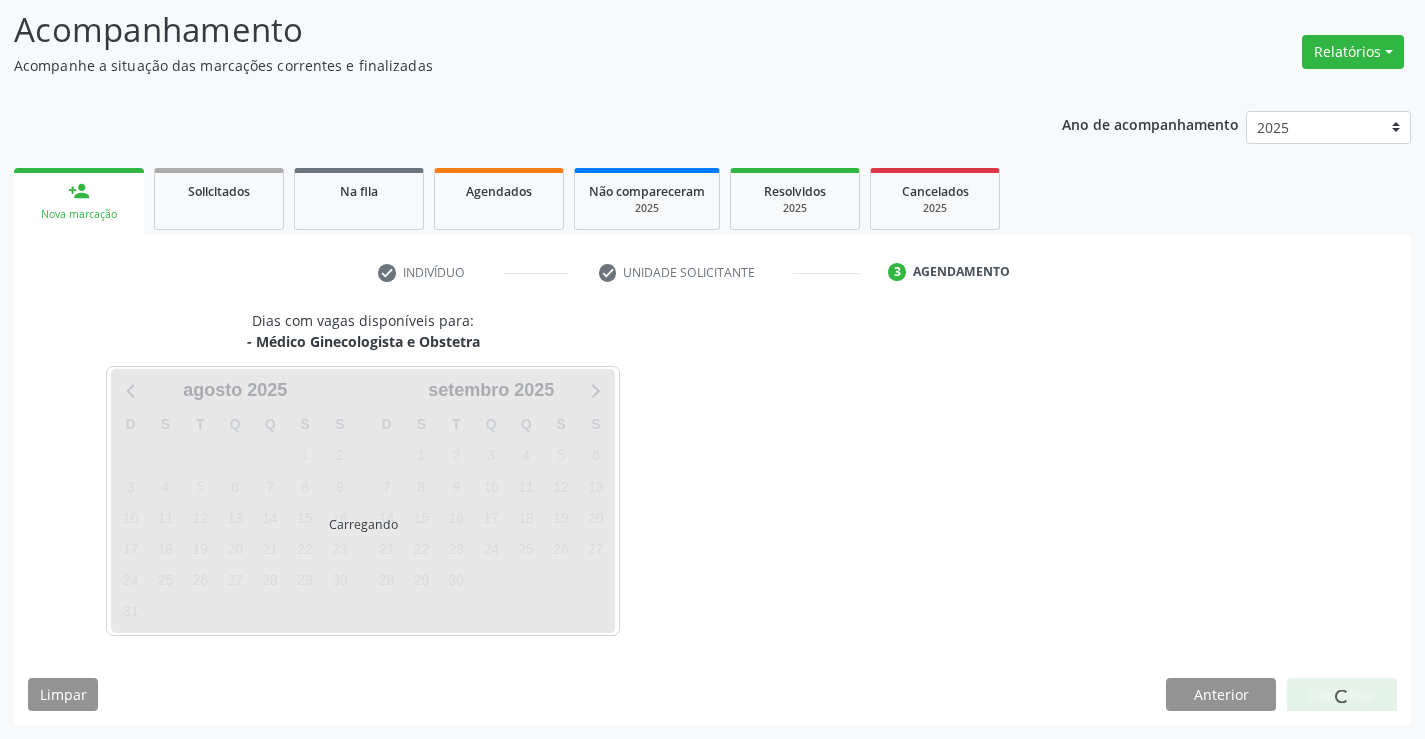 scroll, scrollTop: 131, scrollLeft: 0, axis: vertical 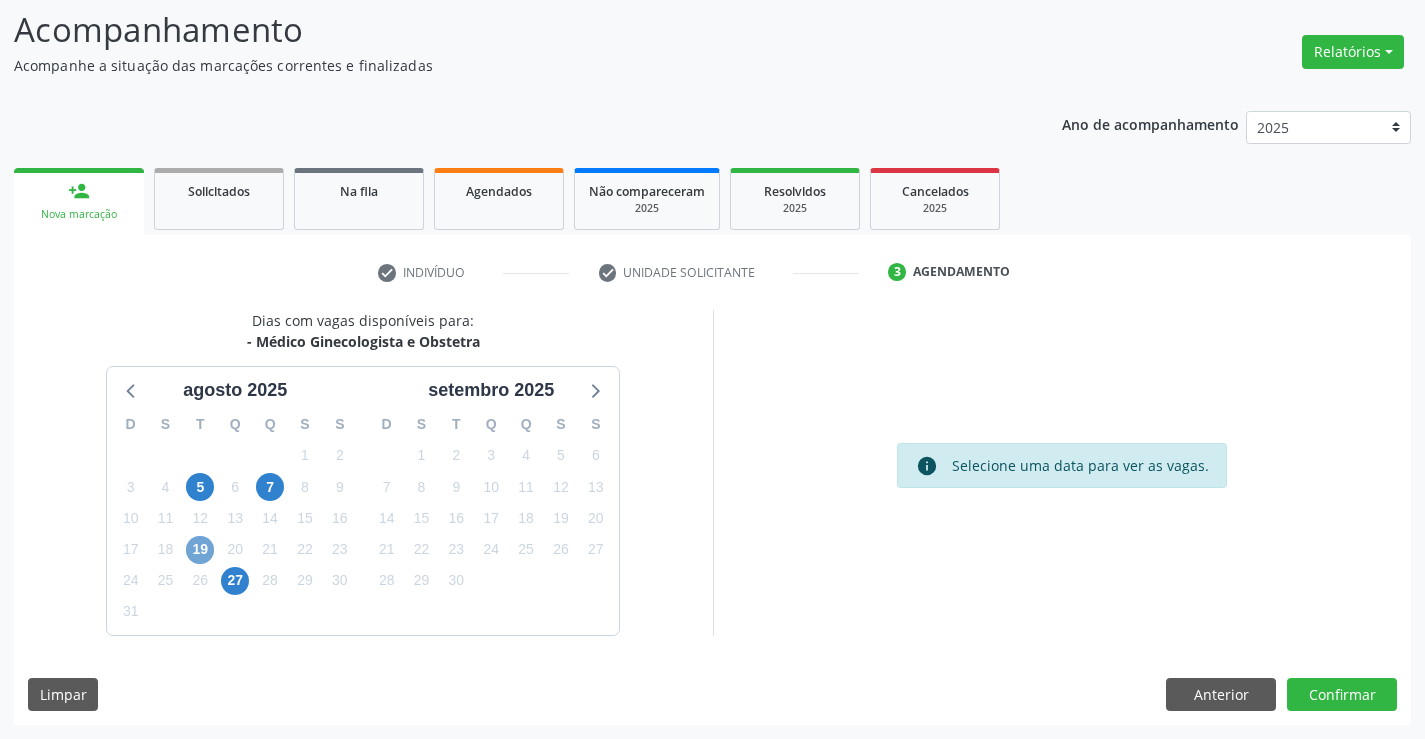 click on "19" at bounding box center (200, 550) 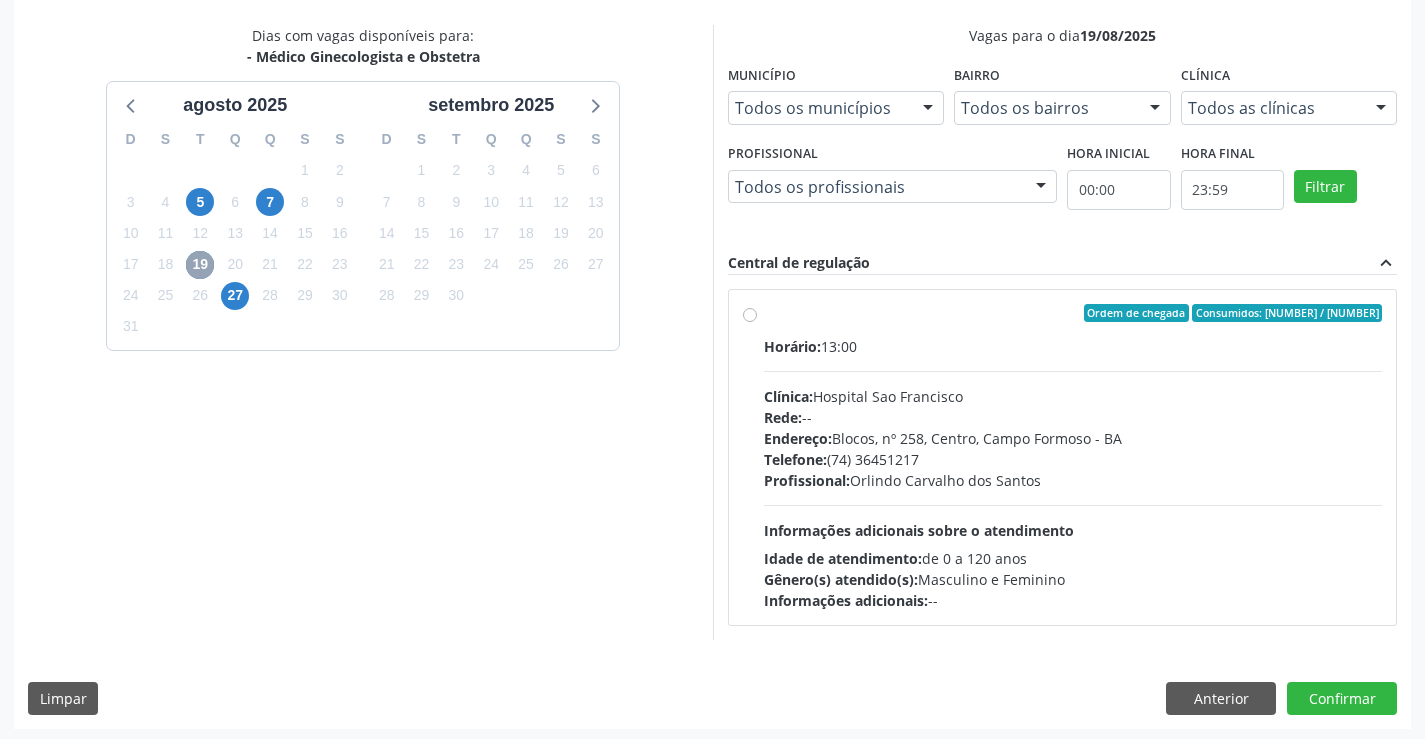 scroll, scrollTop: 420, scrollLeft: 0, axis: vertical 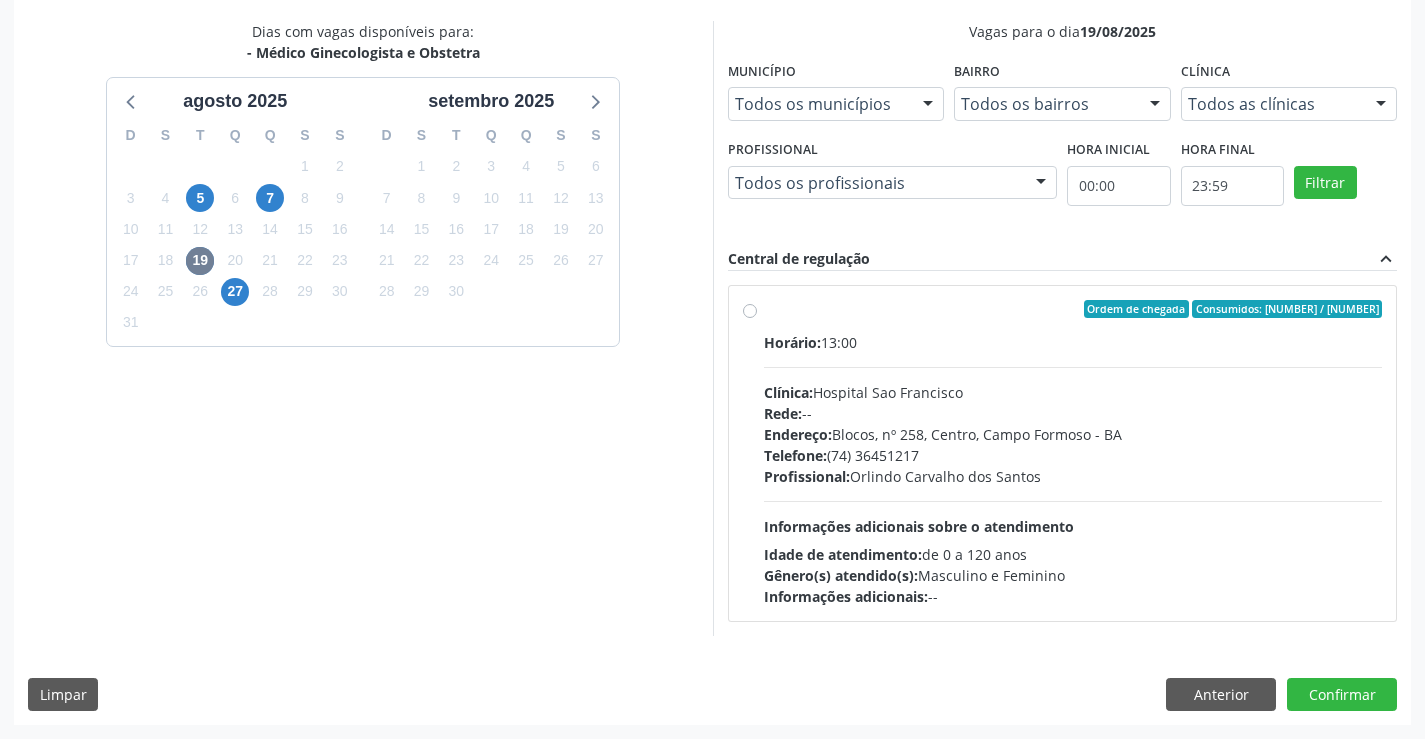 click on "Ordem de chegada
Consumidos: [NUMBER] / [NUMBER]
Horário:   [TIME]
Clínica:  Hospital Sao Francisco
Rede:
--
Endereço:   Blocos, nº [NUMBER], [NEIGHBORHOOD], [CITY] - [STATE]
Telefone:   ([AREA_CODE]) [PHONE]
Profissional:
[FIRST] [LAST]
Informações adicionais sobre o atendimento
Idade de atendimento:
de [AGE] a [AGE] anos
Gênero(s) atendido(s):
Masculino e Feminino
Informações adicionais:
--" at bounding box center (1073, 453) 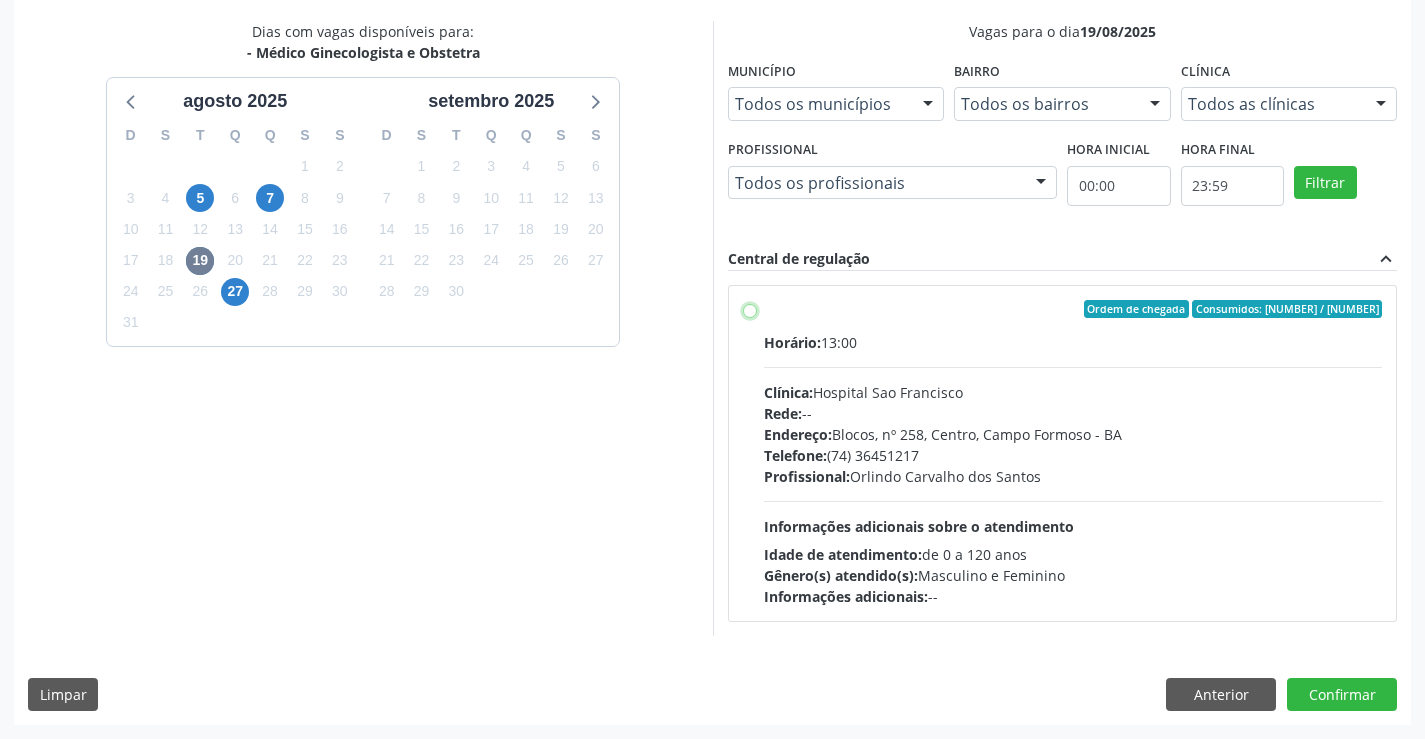 click on "Ordem de chegada
Consumidos: [NUMBER] / [NUMBER]
Horário:   [TIME]
Clínica:  Hospital Sao Francisco
Rede:
--
Endereço:   Blocos, nº [NUMBER], [NEIGHBORHOOD], [CITY] - [STATE]
Telefone:   ([AREA_CODE]) [PHONE]
Profissional:
[FIRST] [LAST]
Informações adicionais sobre o atendimento
Idade de atendimento:
de [AGE] a [AGE] anos
Gênero(s) atendido(s):
Masculino e Feminino
Informações adicionais:
--" at bounding box center (750, 309) 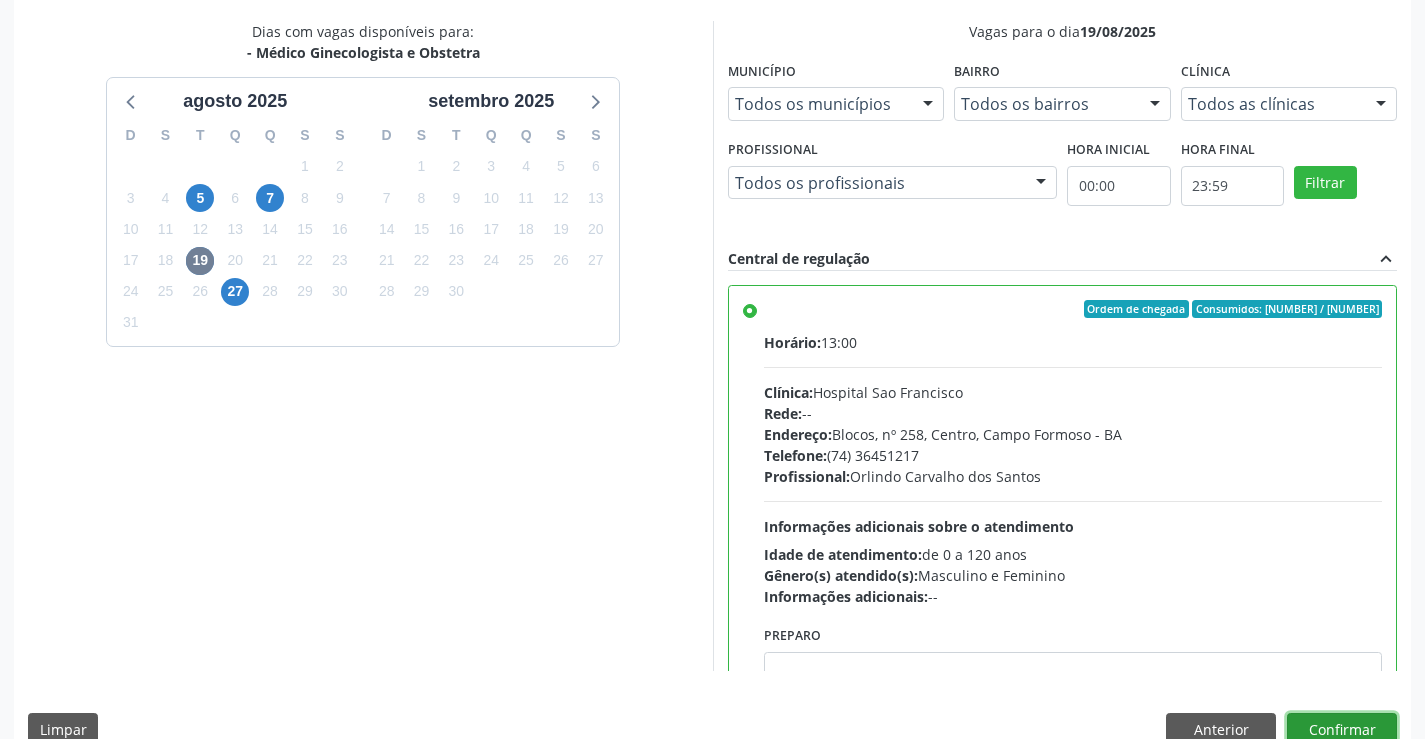 click on "Confirmar" at bounding box center [1342, 730] 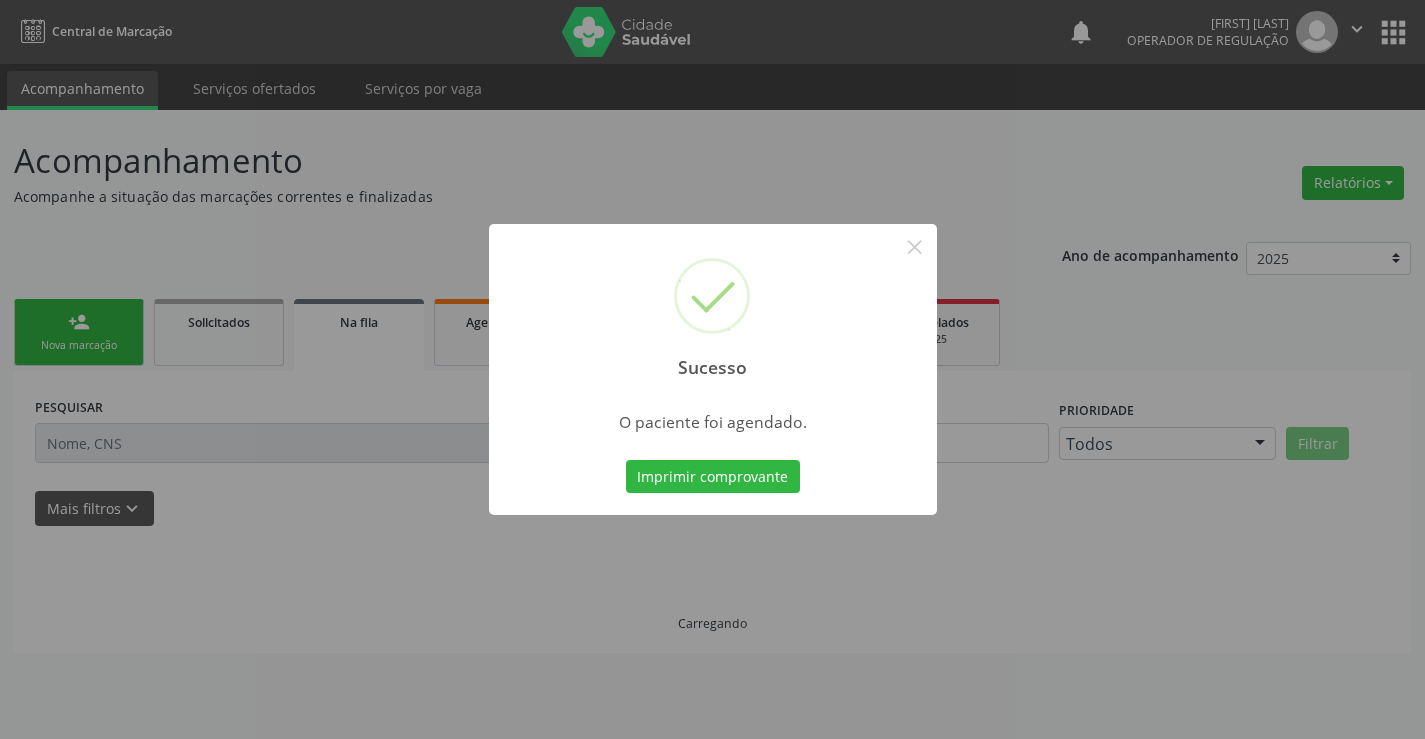 scroll, scrollTop: 0, scrollLeft: 0, axis: both 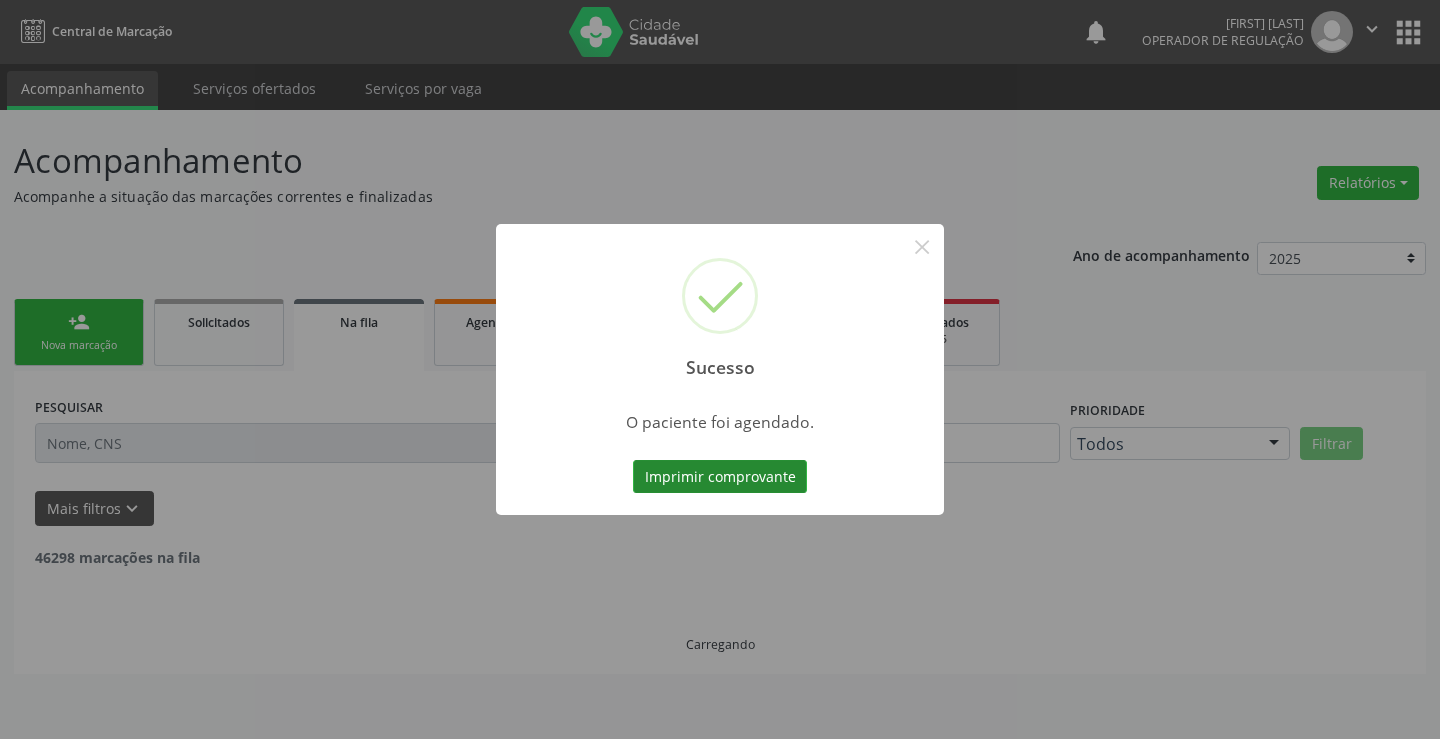click on "Imprimir comprovante" at bounding box center [720, 477] 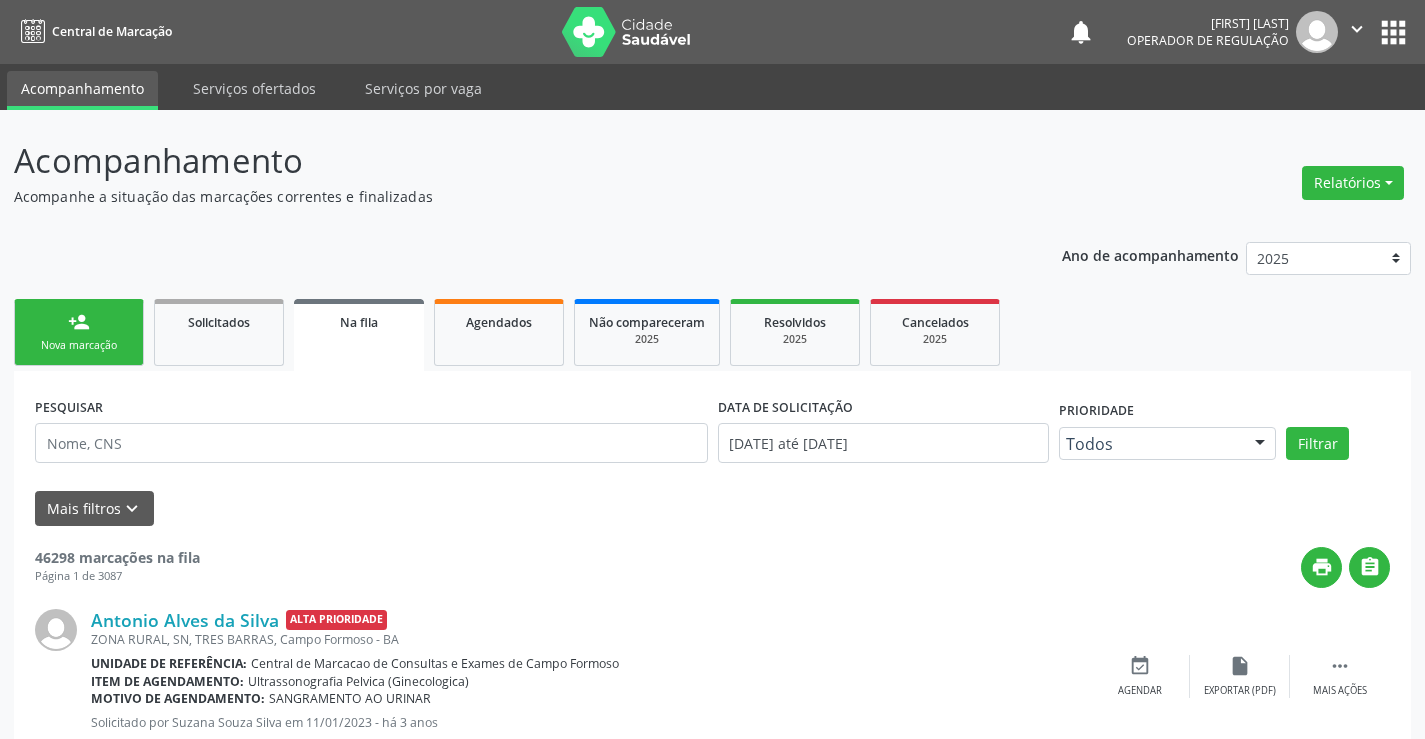 click on "person_add" at bounding box center (79, 322) 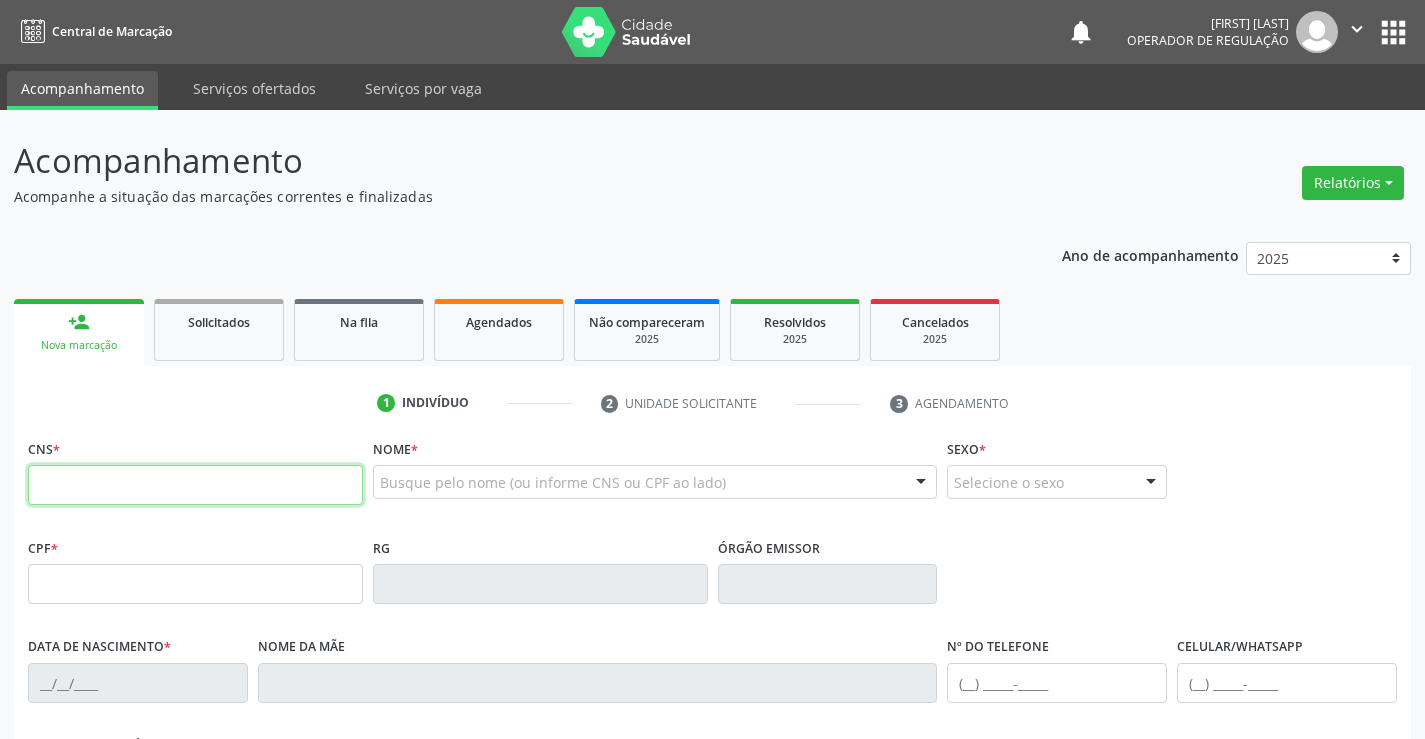 click at bounding box center (195, 485) 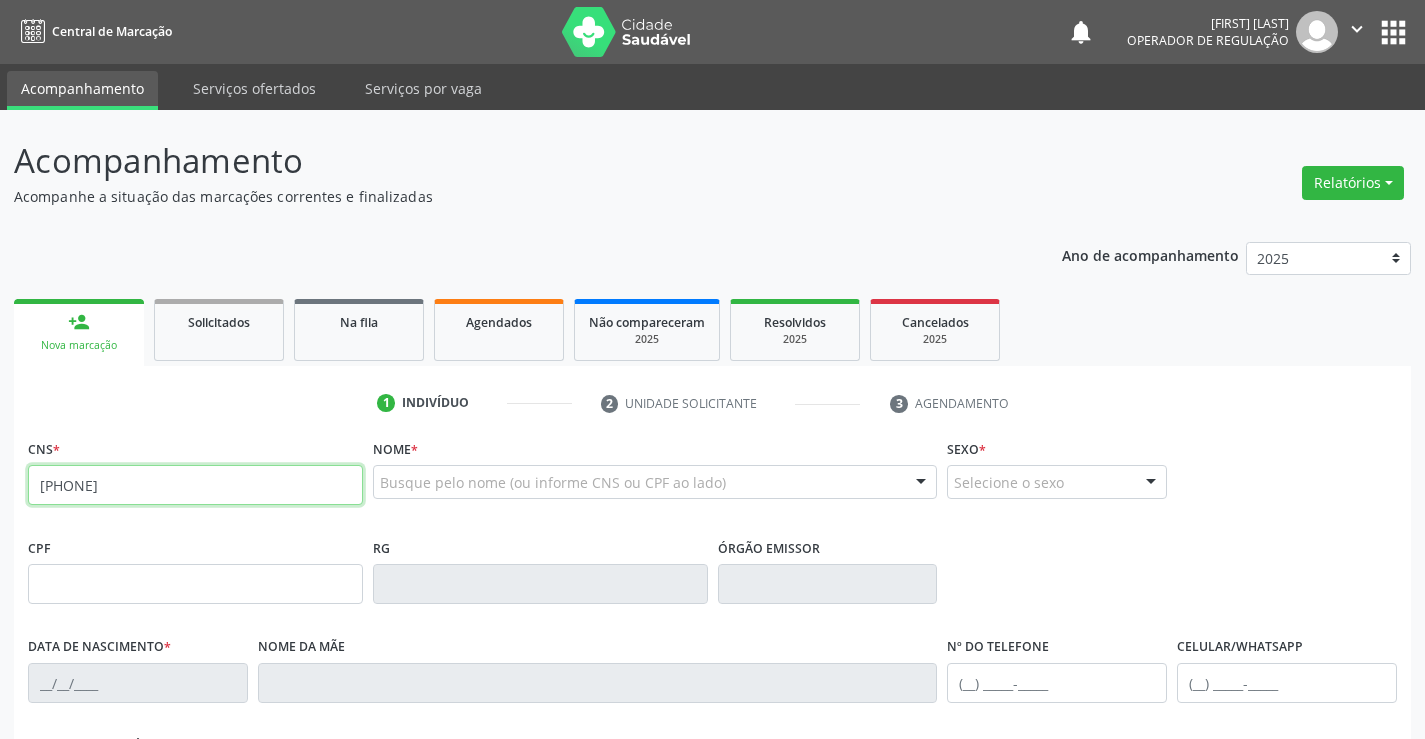 type on "[PHONE]" 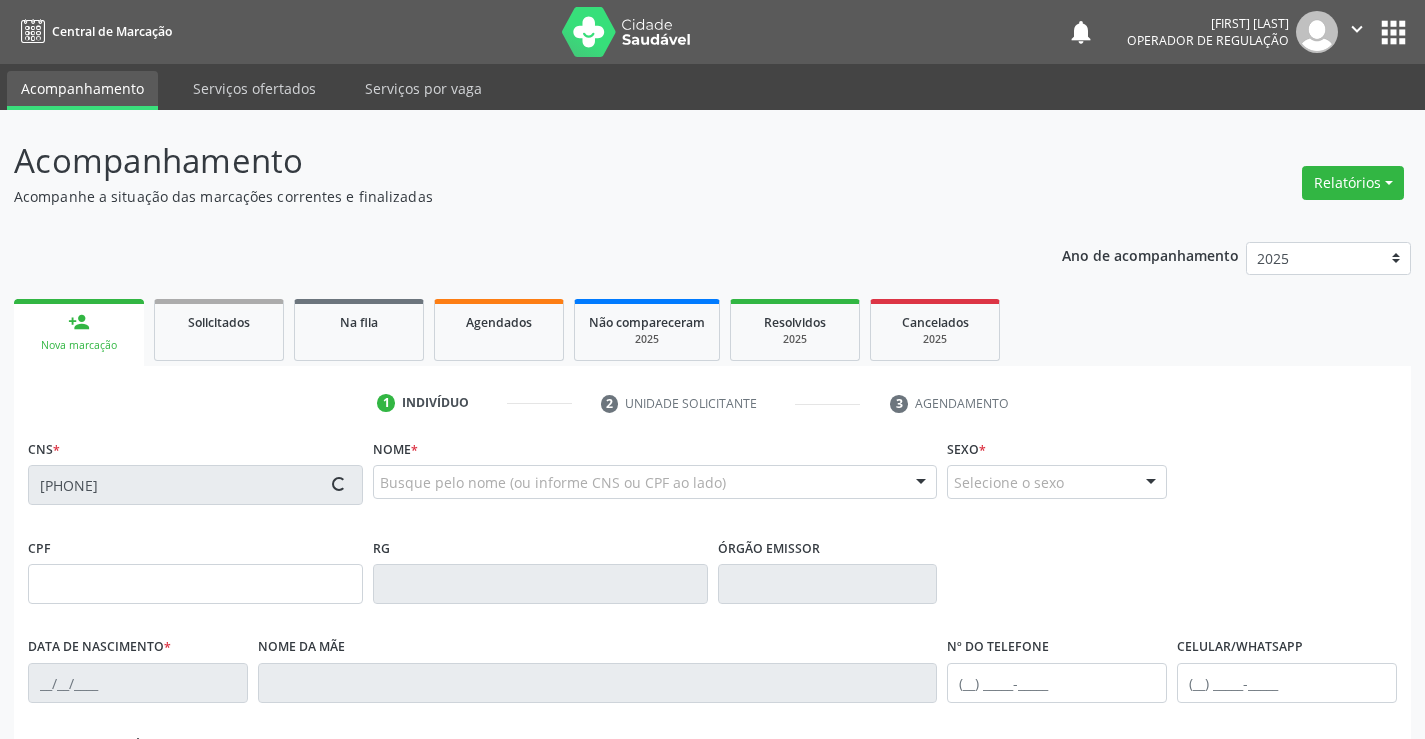 type on "[PHONE]" 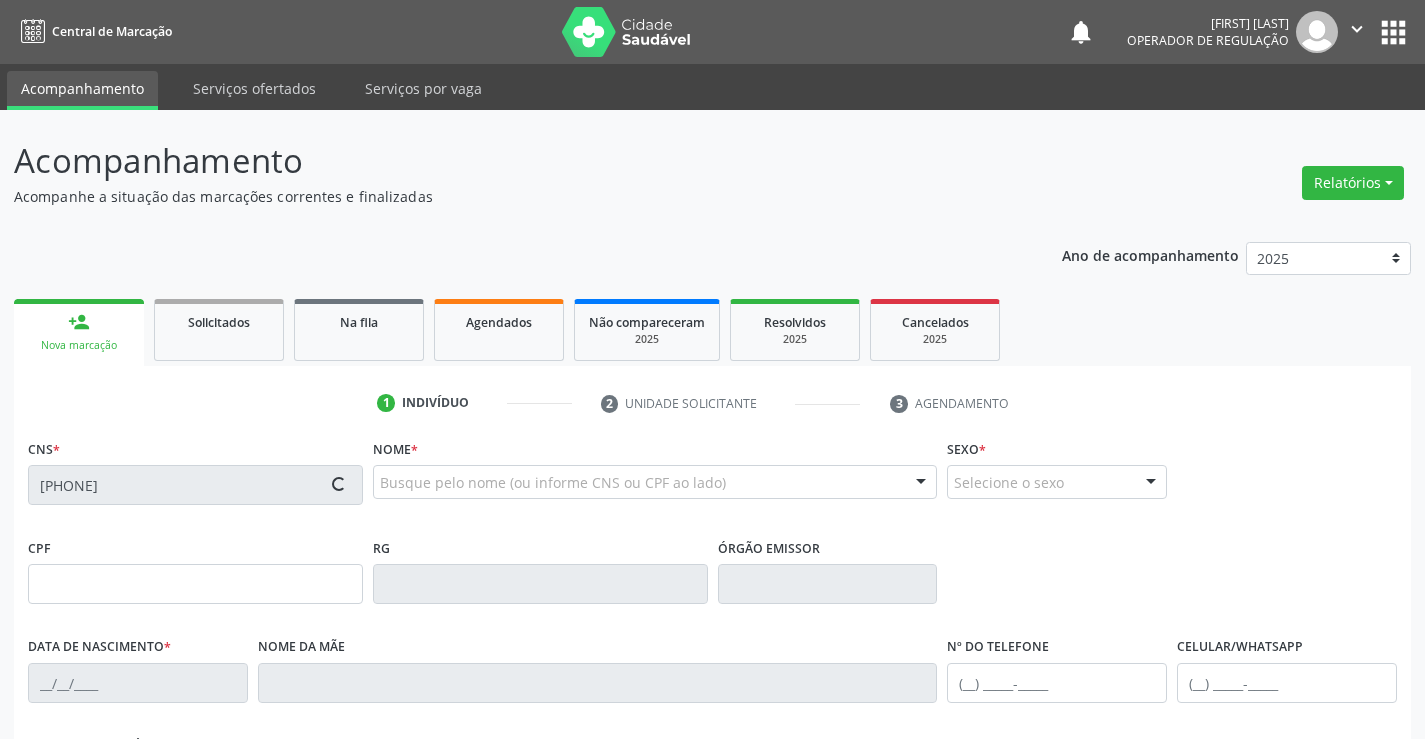 type on "[DATE]" 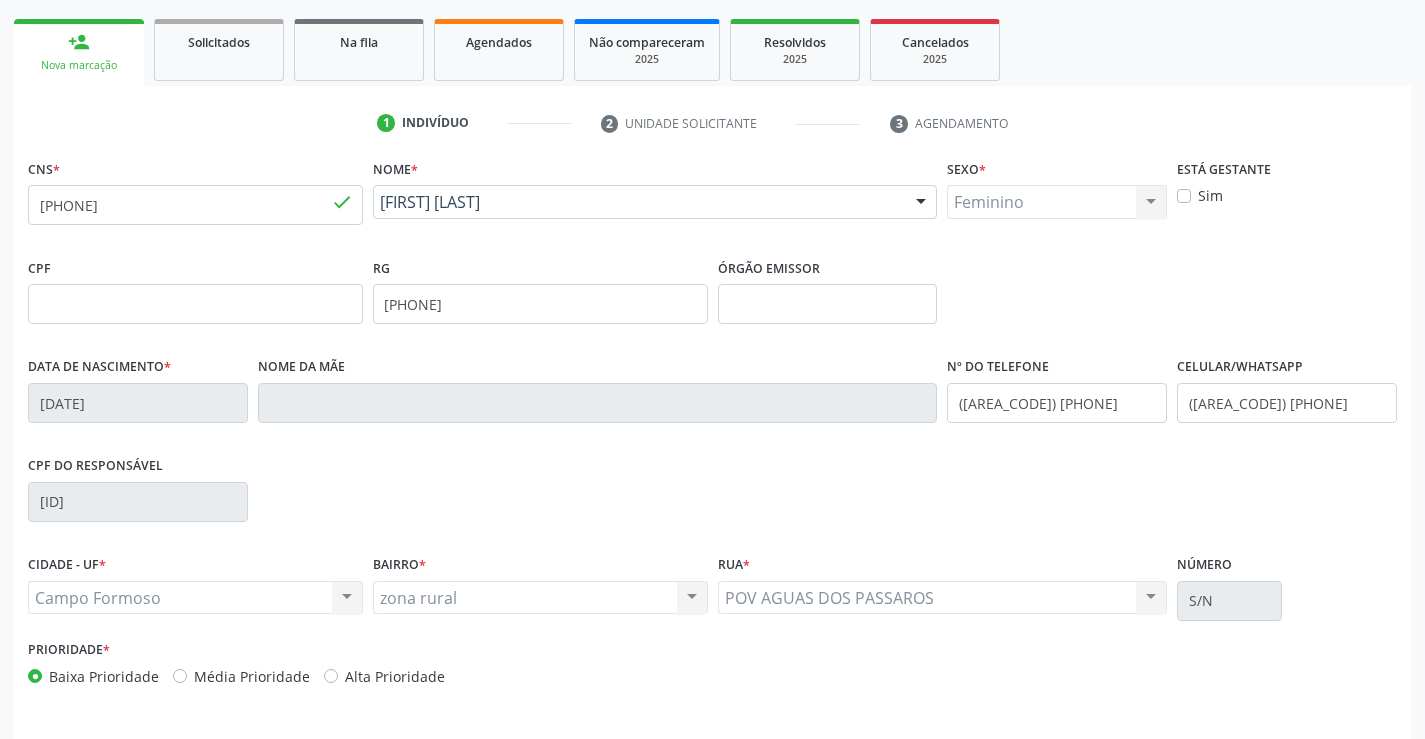 scroll, scrollTop: 345, scrollLeft: 0, axis: vertical 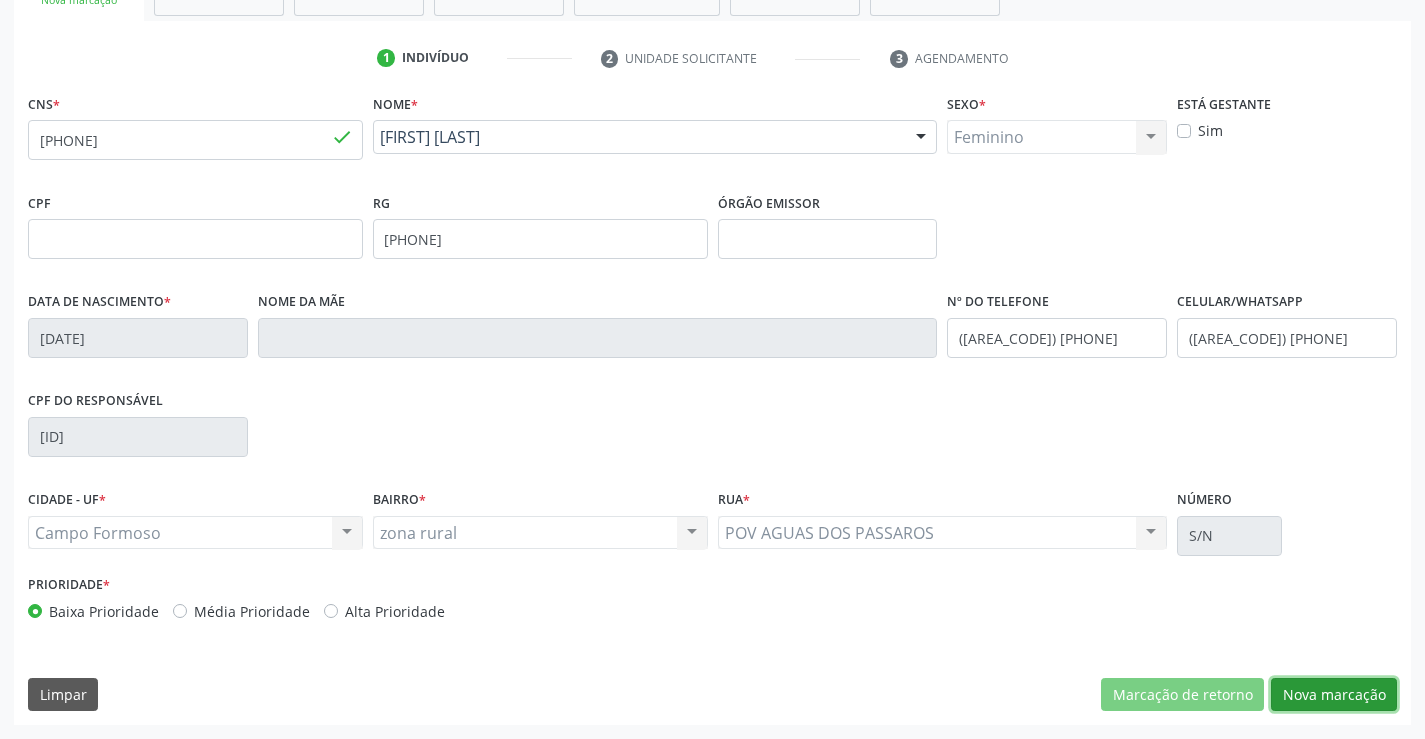click on "Nova marcação" at bounding box center [1334, 695] 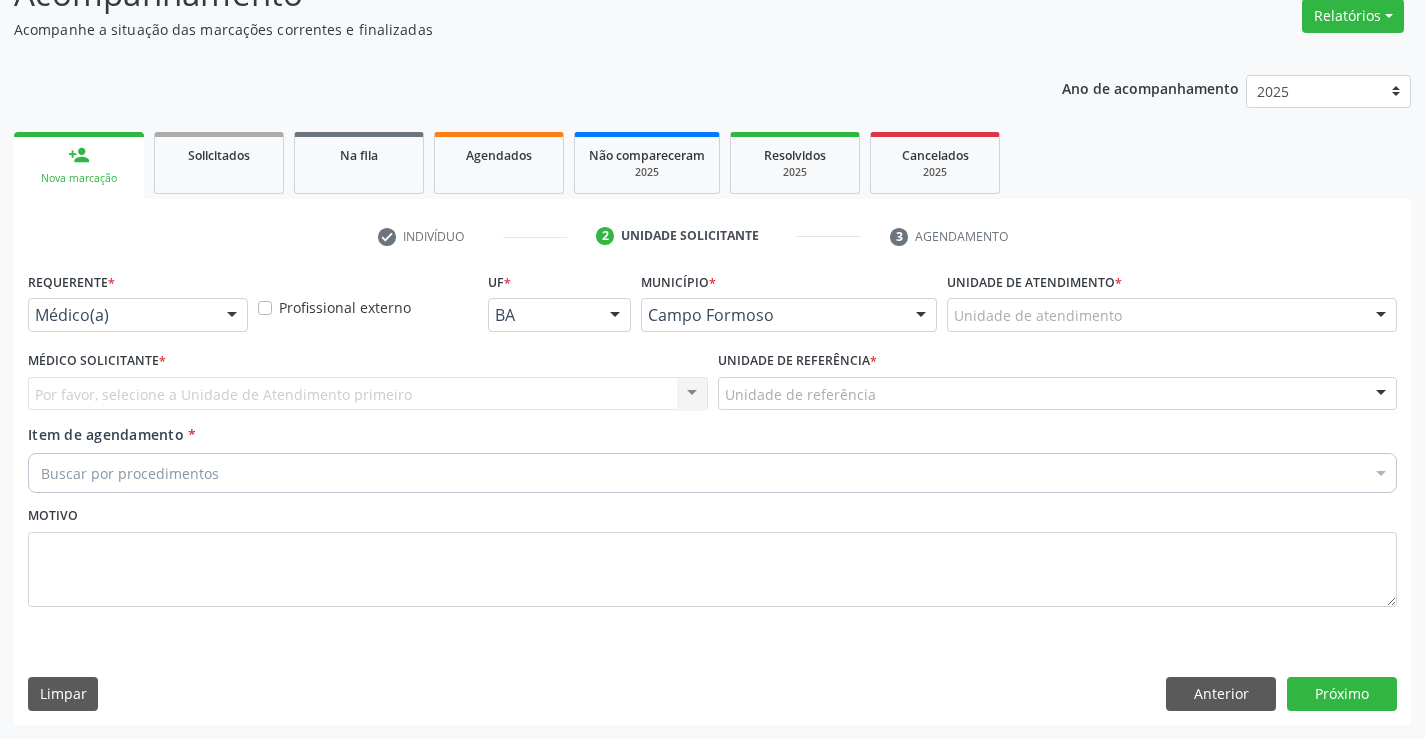 scroll, scrollTop: 167, scrollLeft: 0, axis: vertical 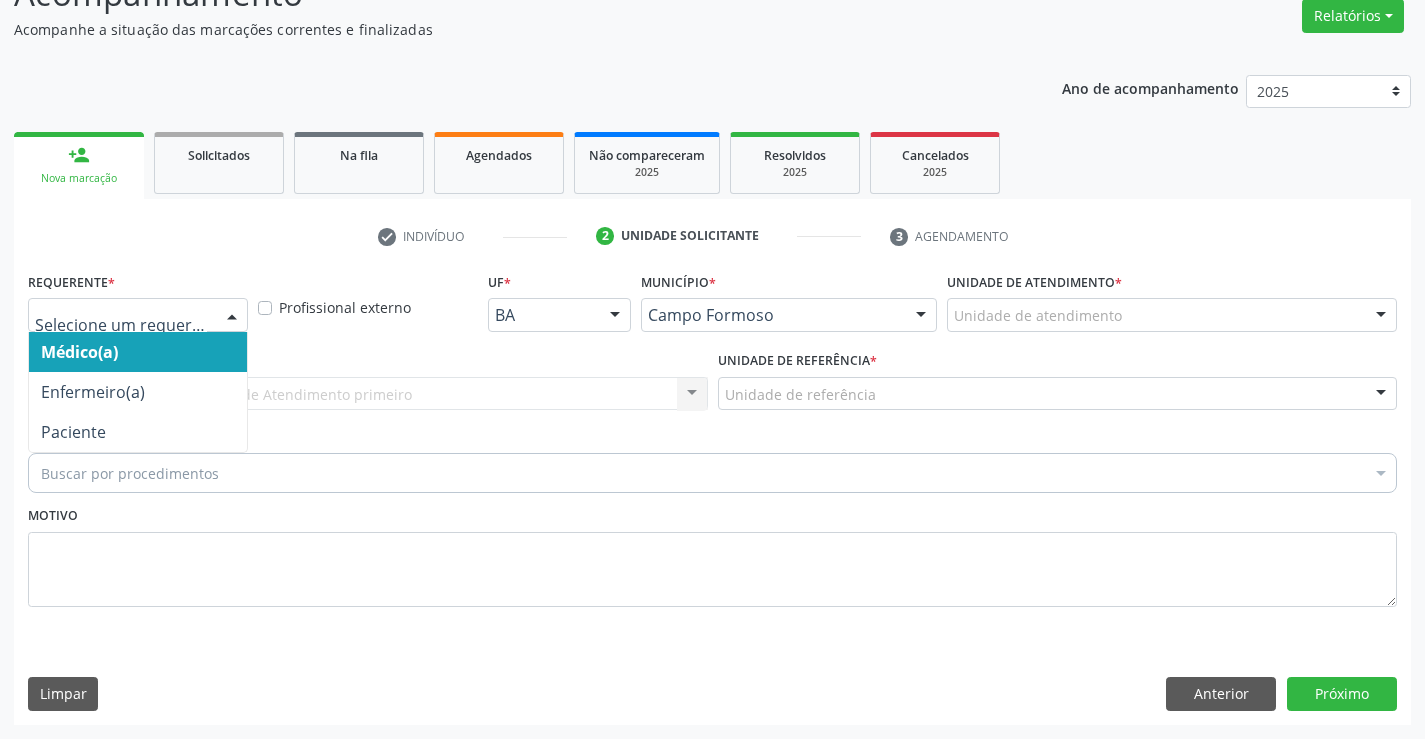 click at bounding box center [232, 316] 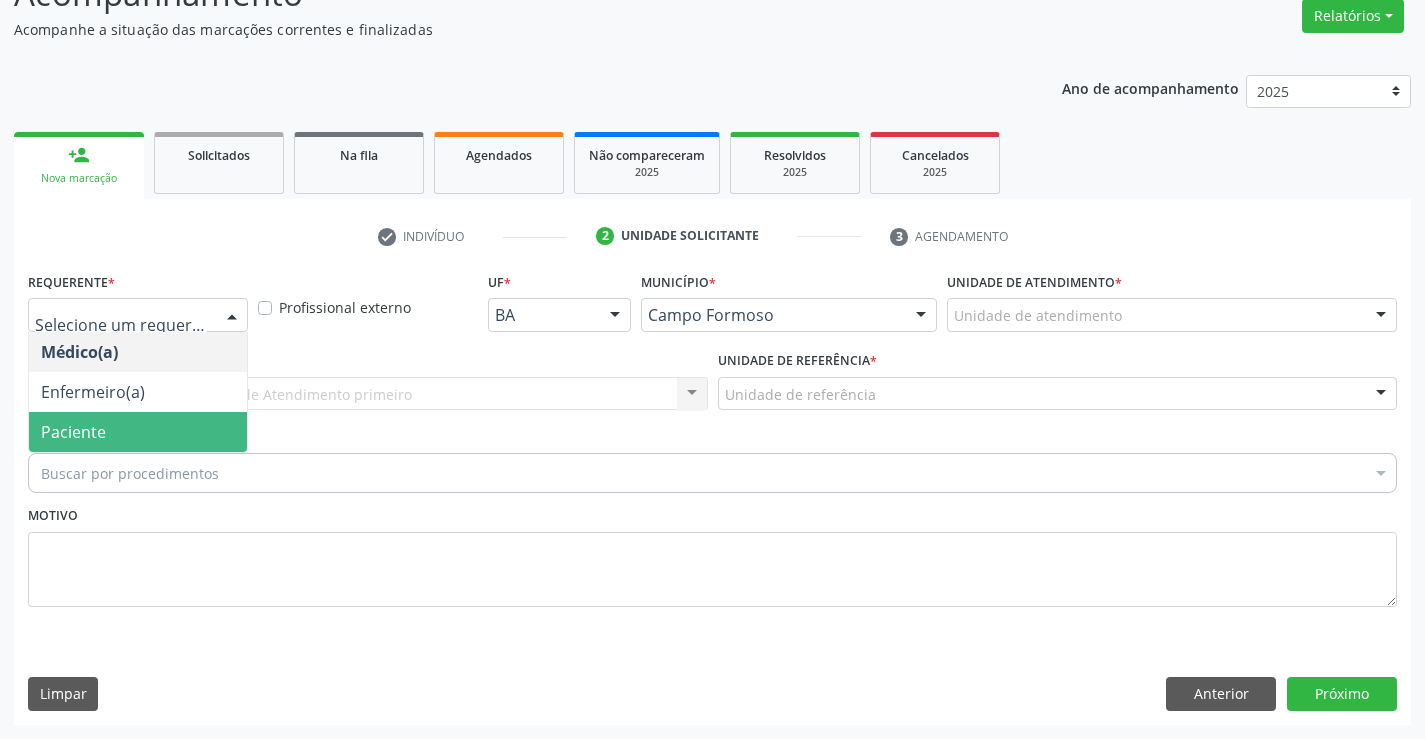 click on "Paciente" at bounding box center [138, 432] 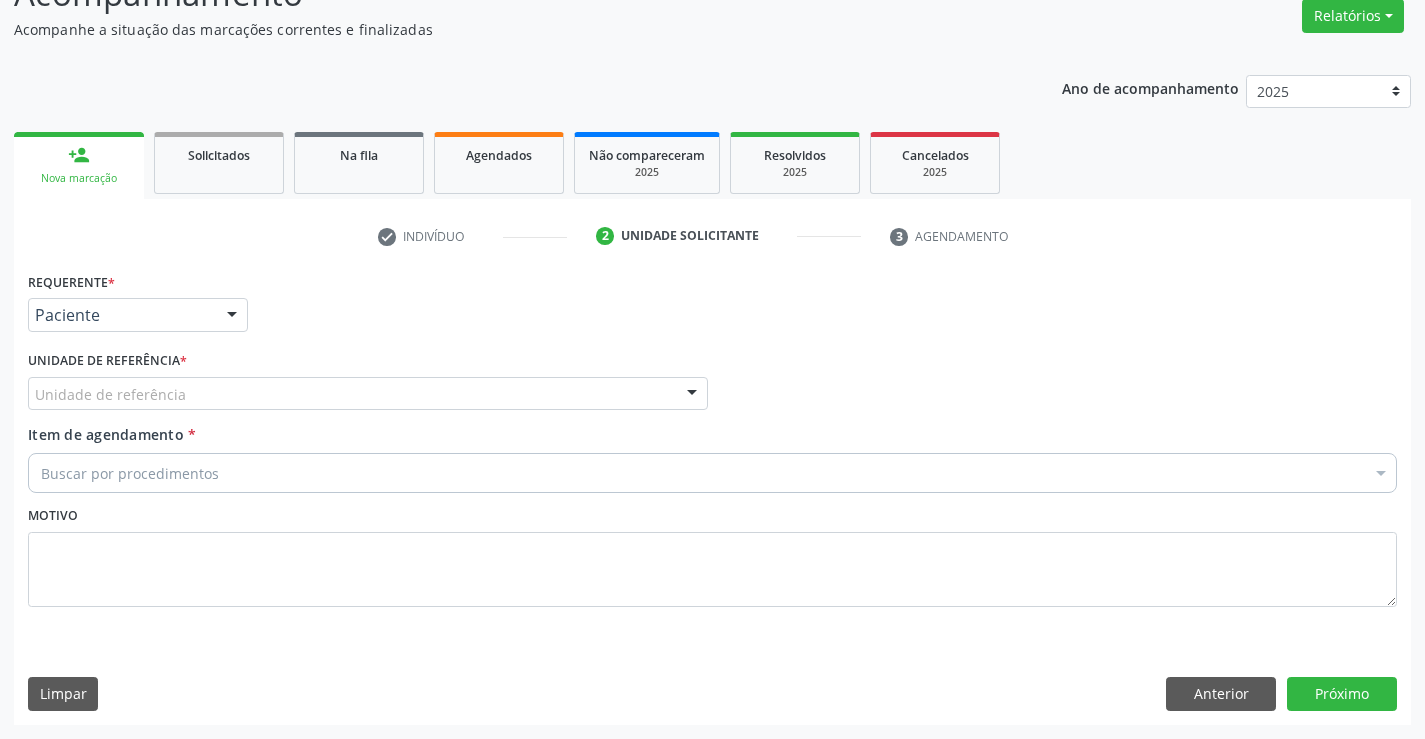 click on "Unidade de referência" at bounding box center [368, 394] 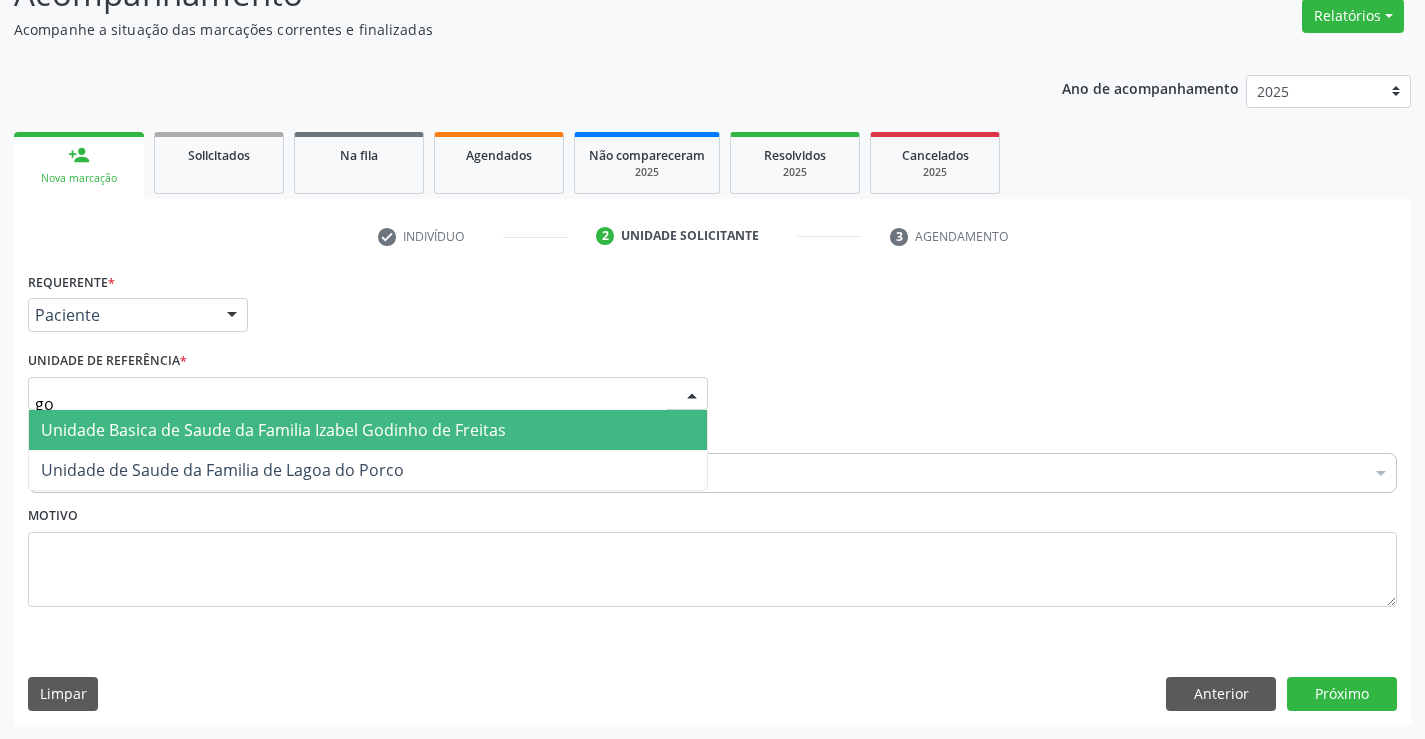 type on "god" 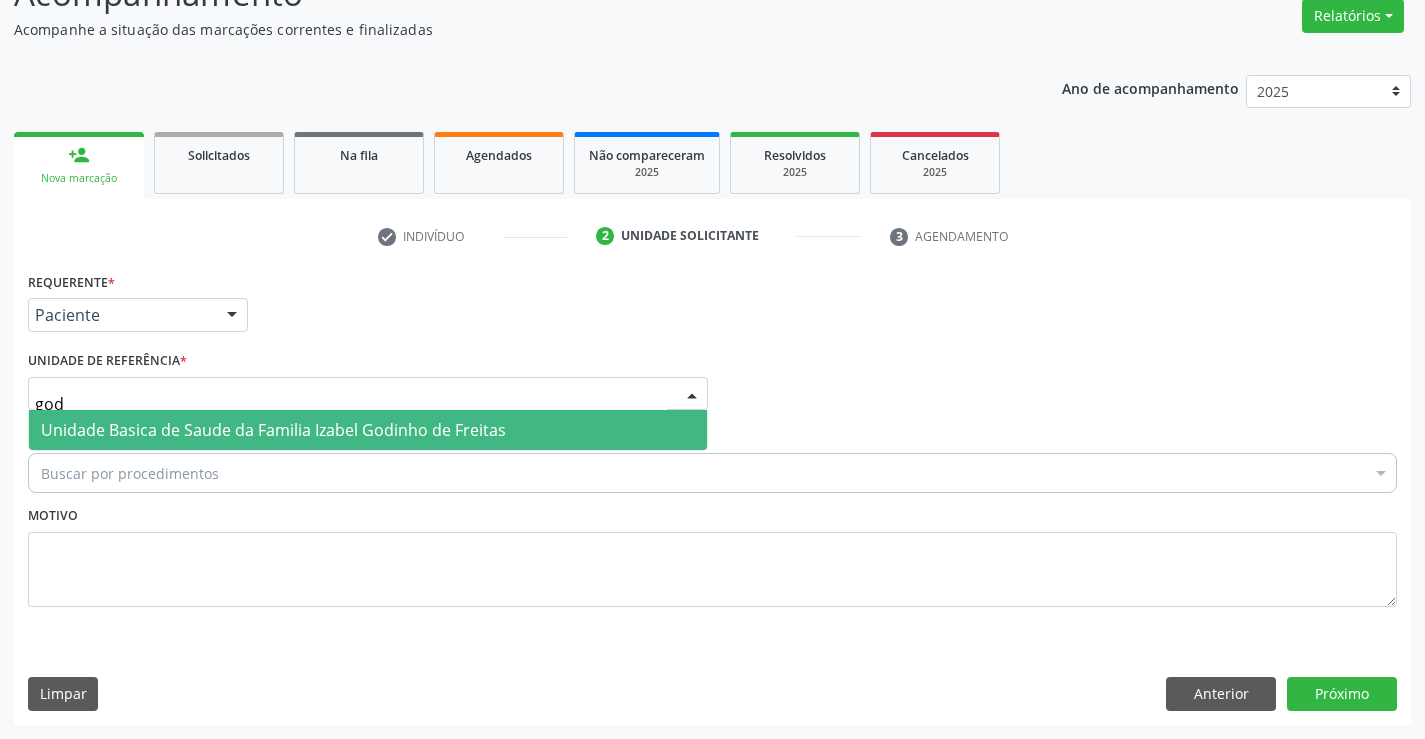 click on "Unidade Basica de Saude da Familia Izabel Godinho de Freitas" at bounding box center (273, 430) 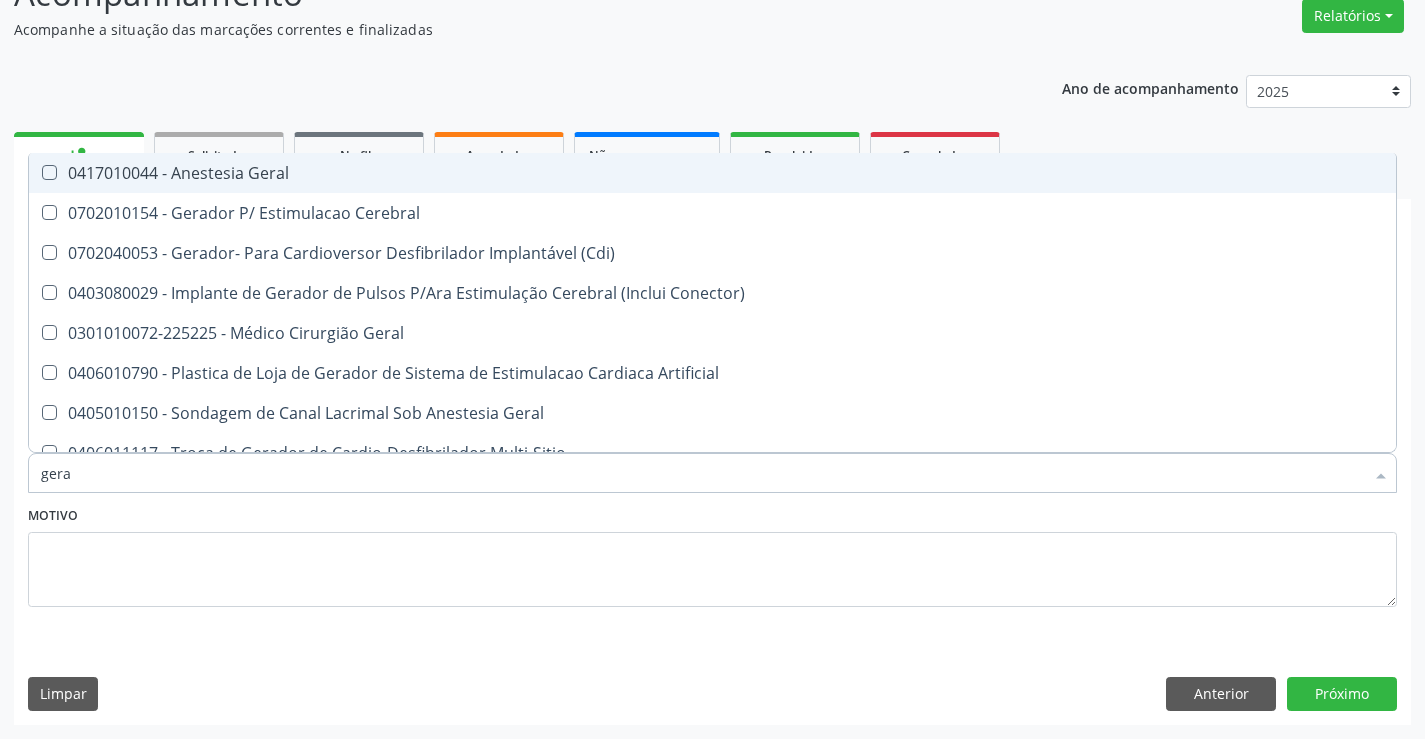 type on "geral" 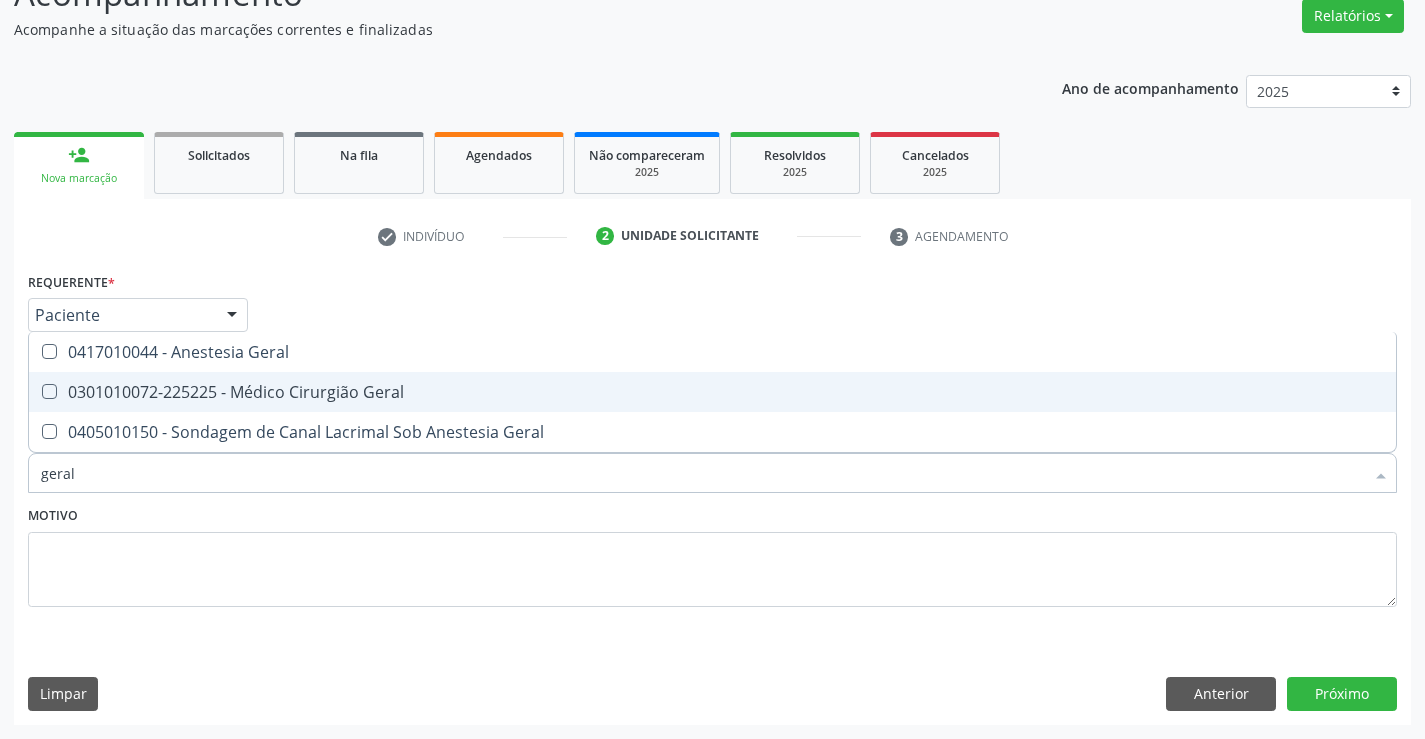 click on "0301010072-225225 - Médico Cirurgião Geral" at bounding box center (712, 392) 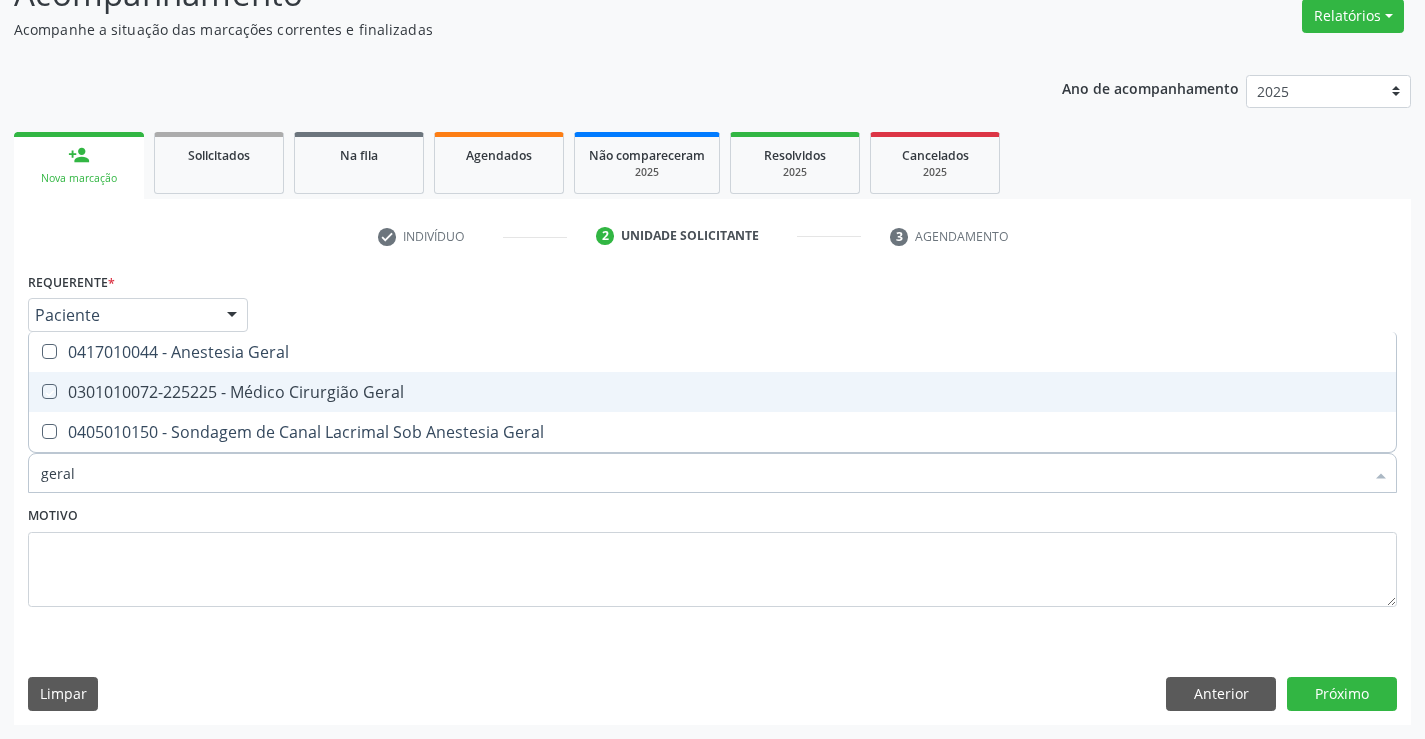 checkbox on "true" 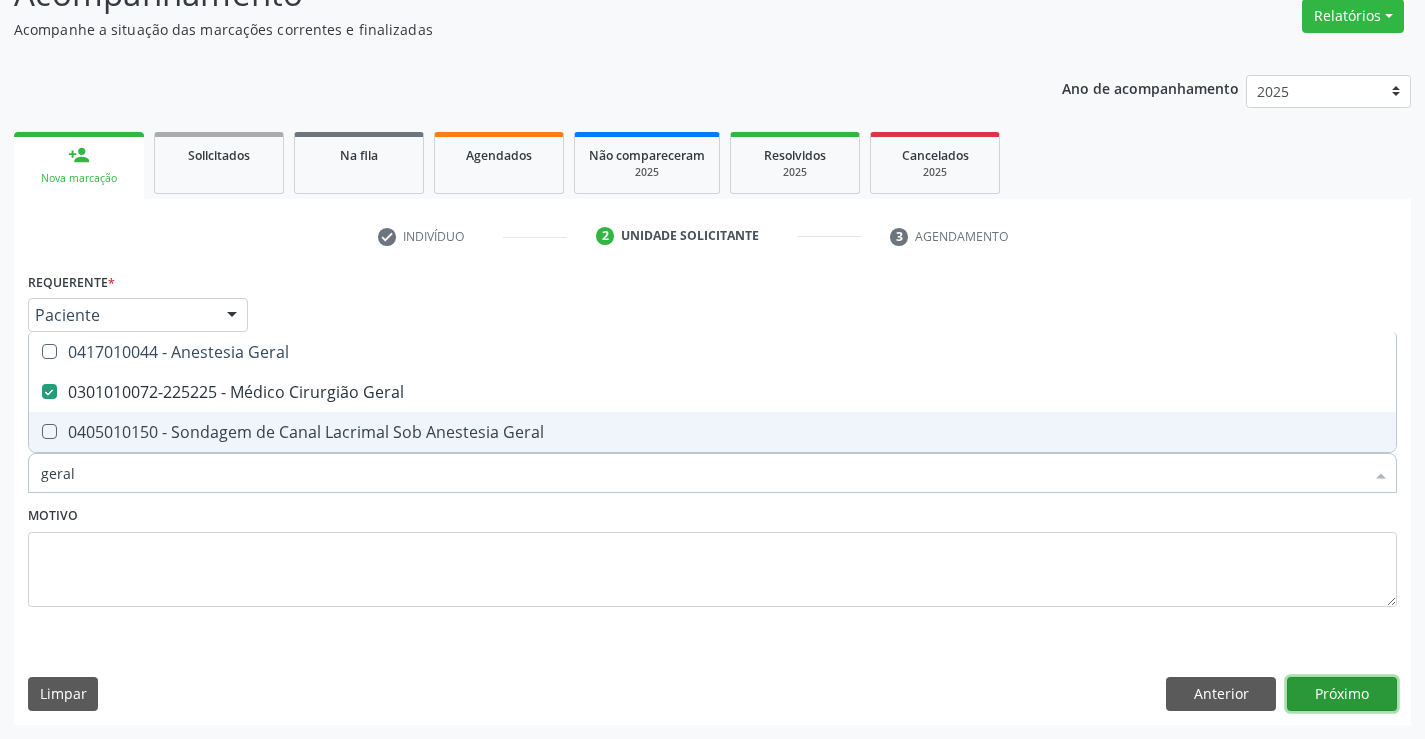 click on "Próximo" at bounding box center [1342, 694] 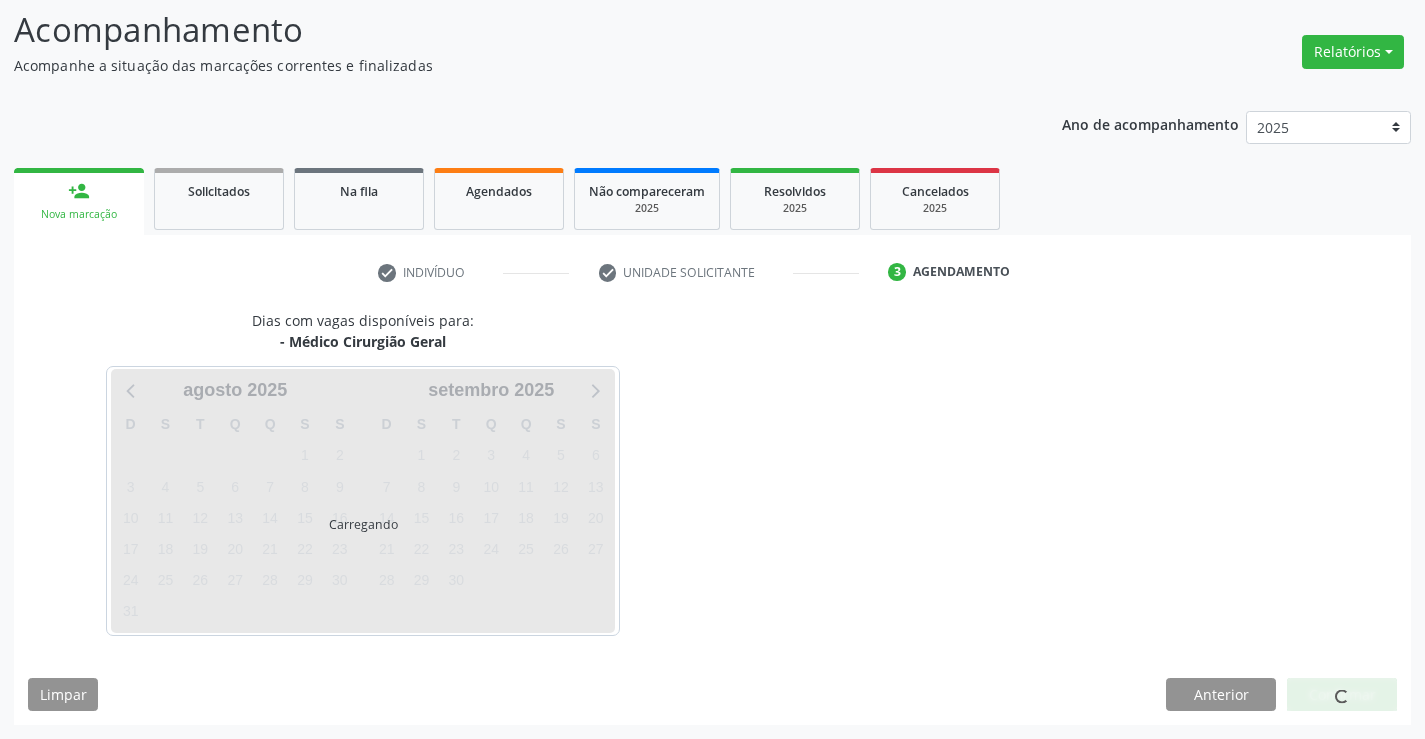 scroll, scrollTop: 131, scrollLeft: 0, axis: vertical 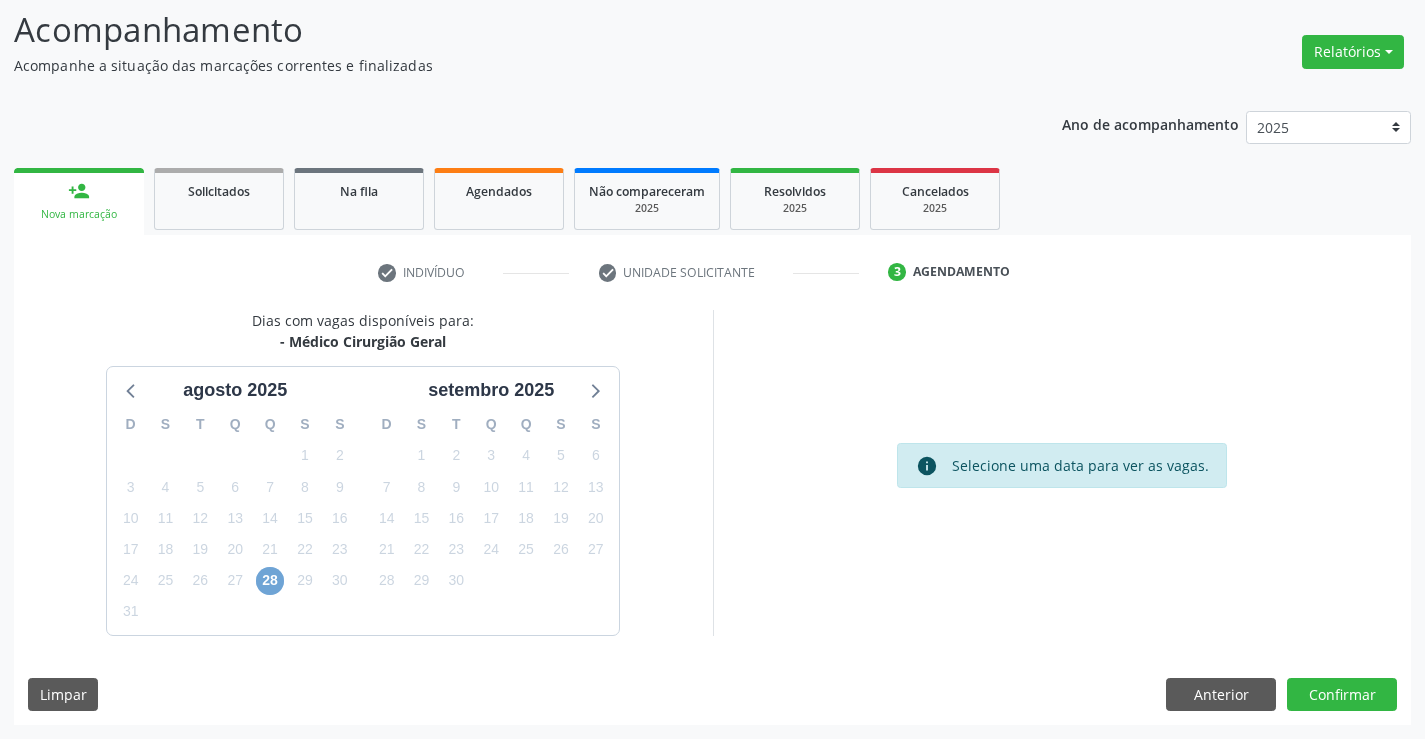 click on "28" at bounding box center [270, 581] 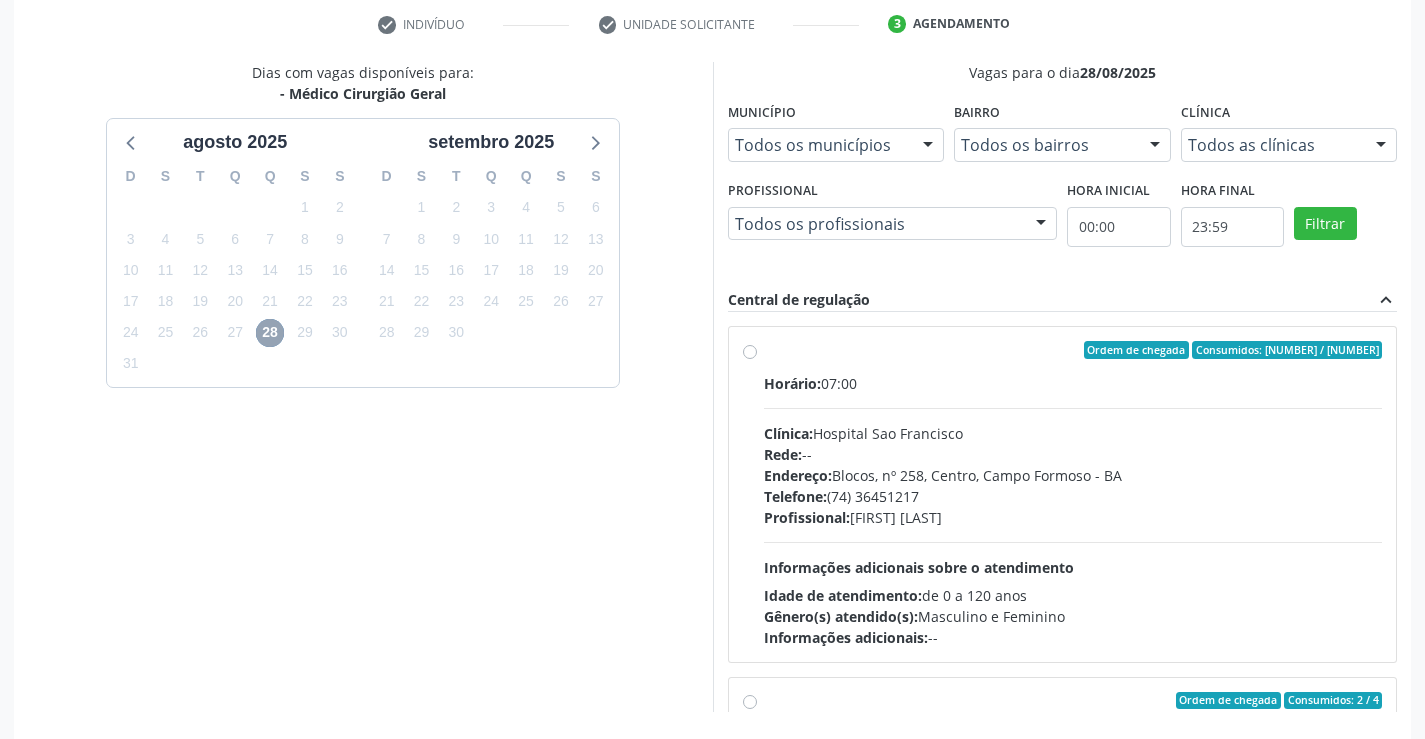 scroll, scrollTop: 383, scrollLeft: 0, axis: vertical 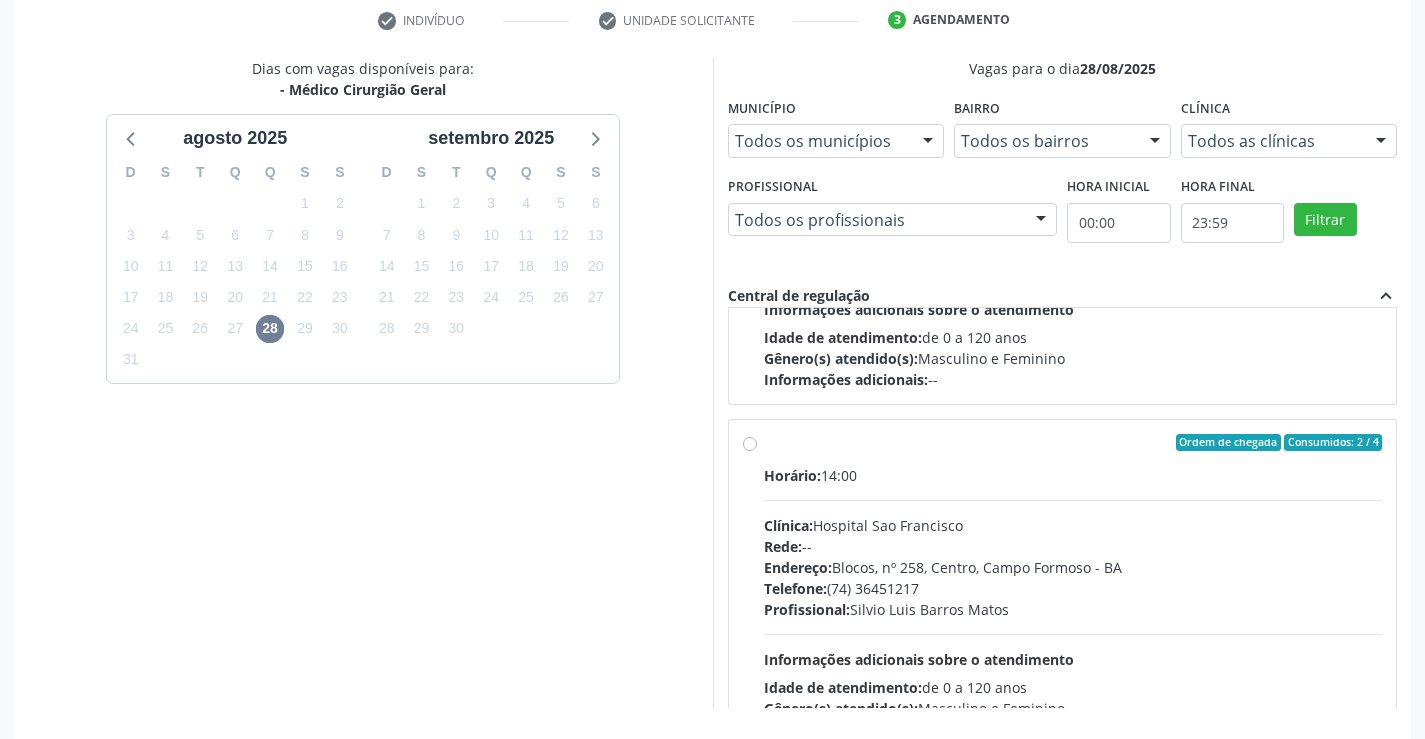 click on "Ordem de chegada
Consumidos: [NUMBER] / [NUMBER]
Horário:   [TIME]
Clínica:  Hospital Sao Francisco
Rede:
--
Endereço:   Blocos, nº [NUMBER], [NEIGHBORHOOD], [CITY] - [STATE]
Telefone:   ([AREA_CODE]) [PHONE]
Profissional:
[FIRST] [LAST]
Informações adicionais sobre o atendimento
Idade de atendimento:
de [AGE] a [AGE] anos
Gênero(s) atendido(s):
Masculino e Feminino
Informações adicionais:
--" at bounding box center [1073, 587] 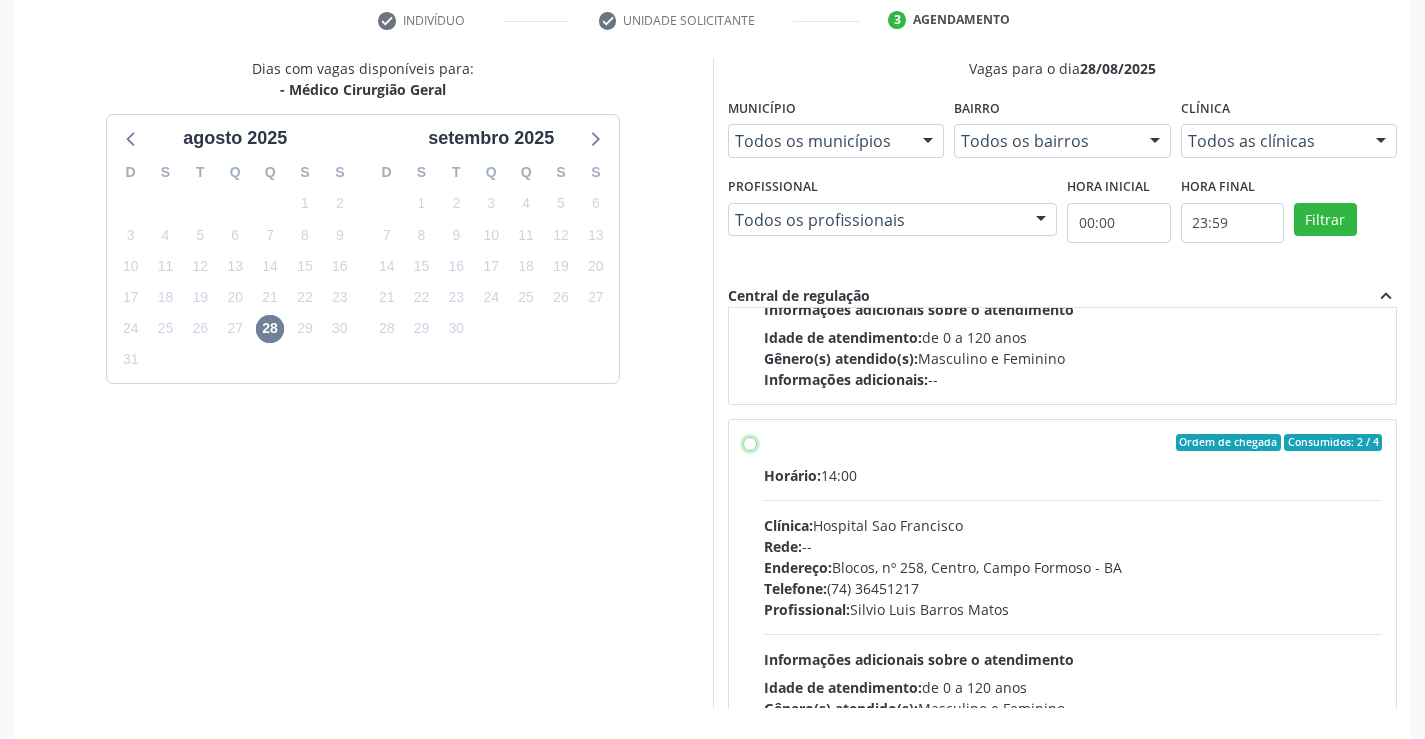 click on "Ordem de chegada
Consumidos: [NUMBER] / [NUMBER]
Horário:   [TIME]
Clínica:  Hospital Sao Francisco
Rede:
--
Endereço:   Blocos, nº [NUMBER], [NEIGHBORHOOD], [CITY] - [STATE]
Telefone:   ([AREA_CODE]) [PHONE]
Profissional:
[FIRST] [LAST]
Informações adicionais sobre o atendimento
Idade de atendimento:
de [AGE] a [AGE] anos
Gênero(s) atendido(s):
Masculino e Feminino
Informações adicionais:
--" at bounding box center (750, 443) 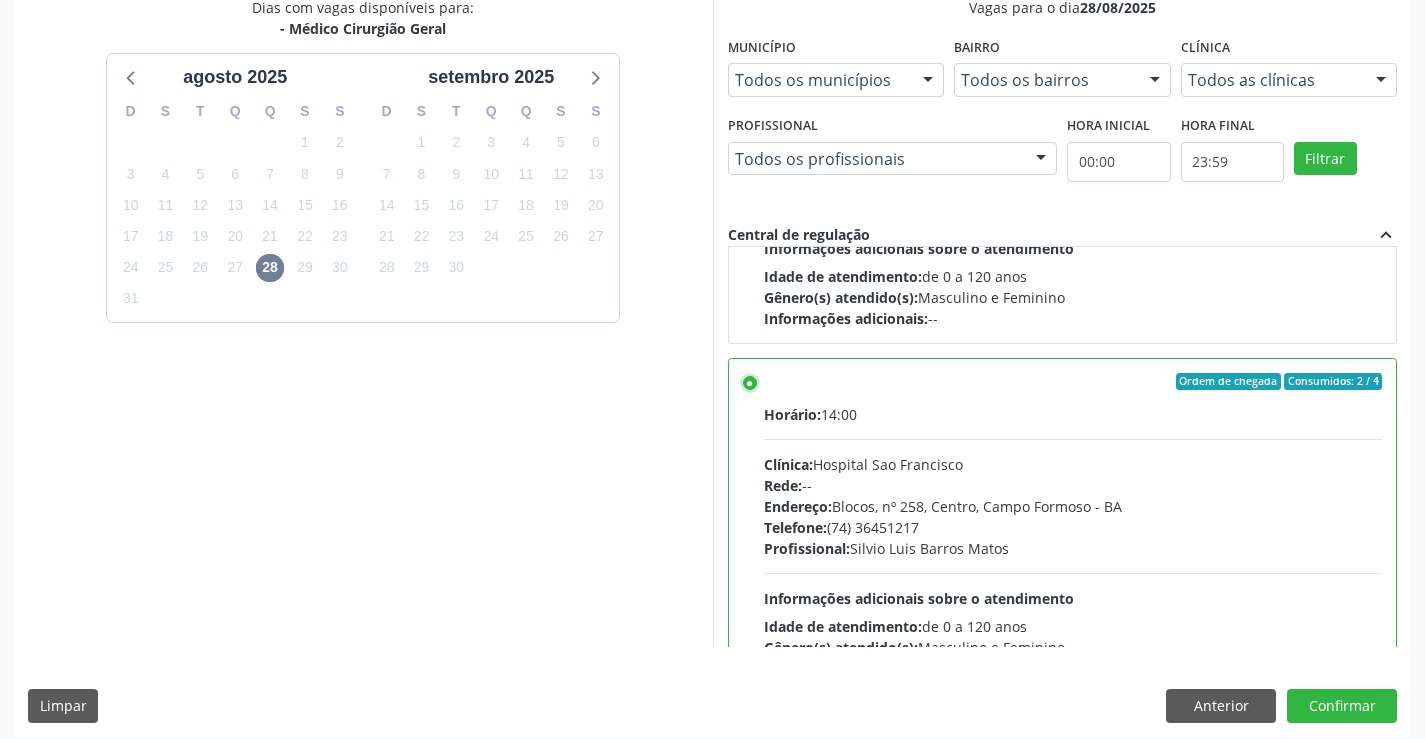 scroll, scrollTop: 456, scrollLeft: 0, axis: vertical 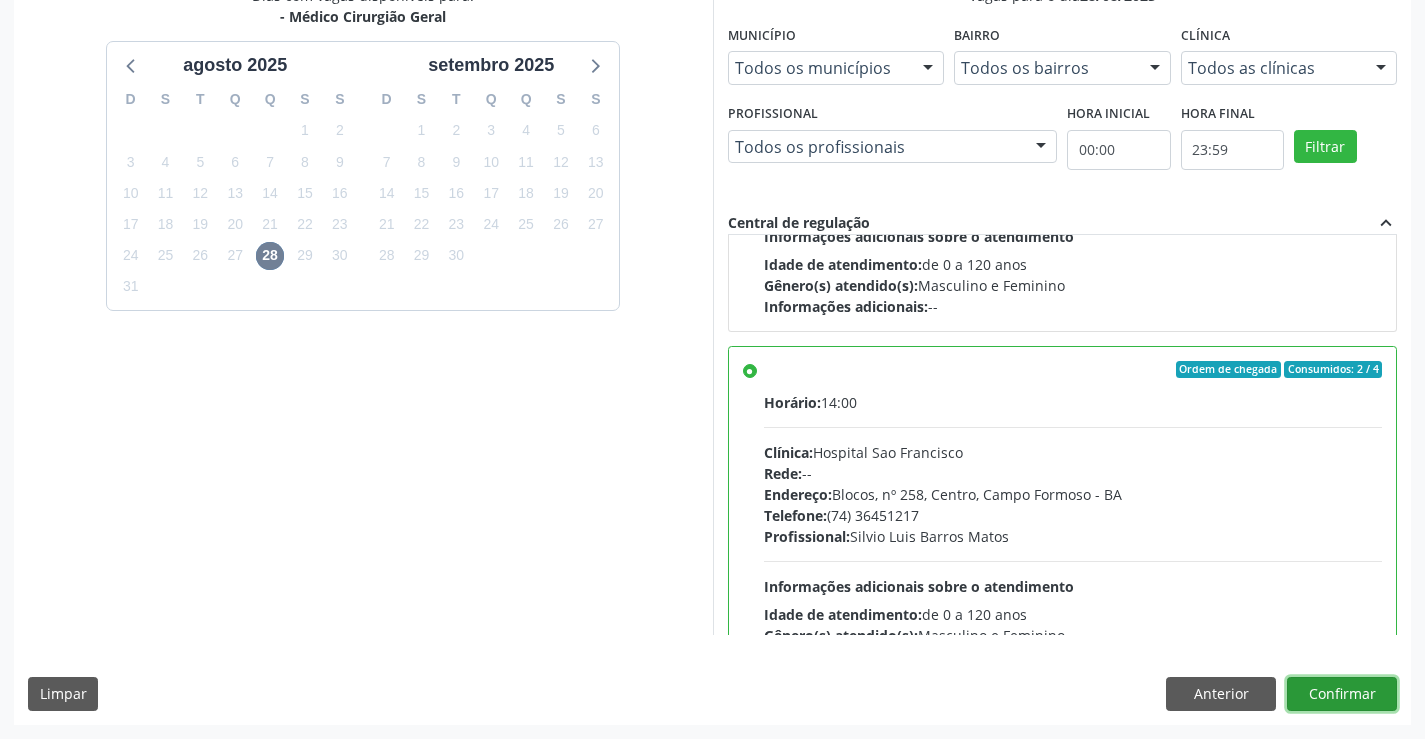 click on "Confirmar" at bounding box center (1342, 694) 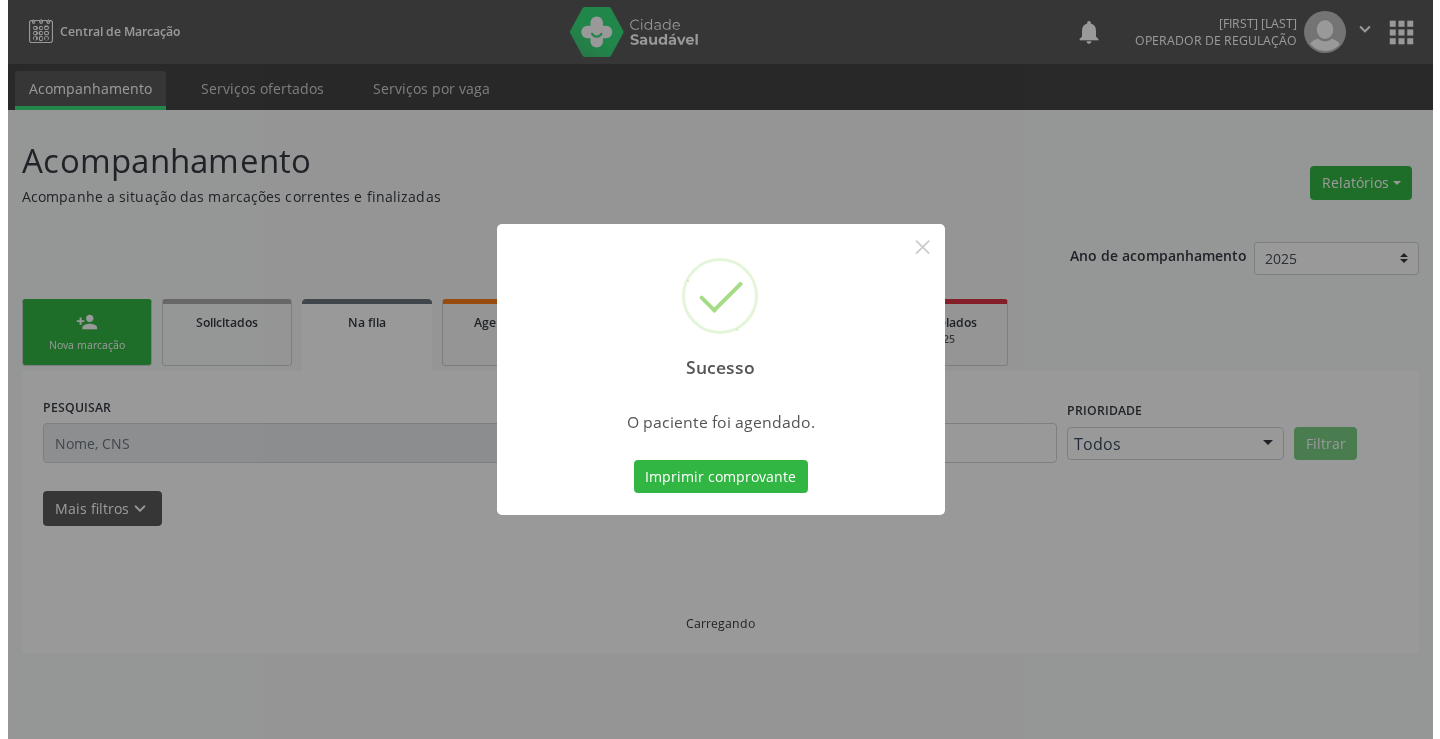 scroll, scrollTop: 0, scrollLeft: 0, axis: both 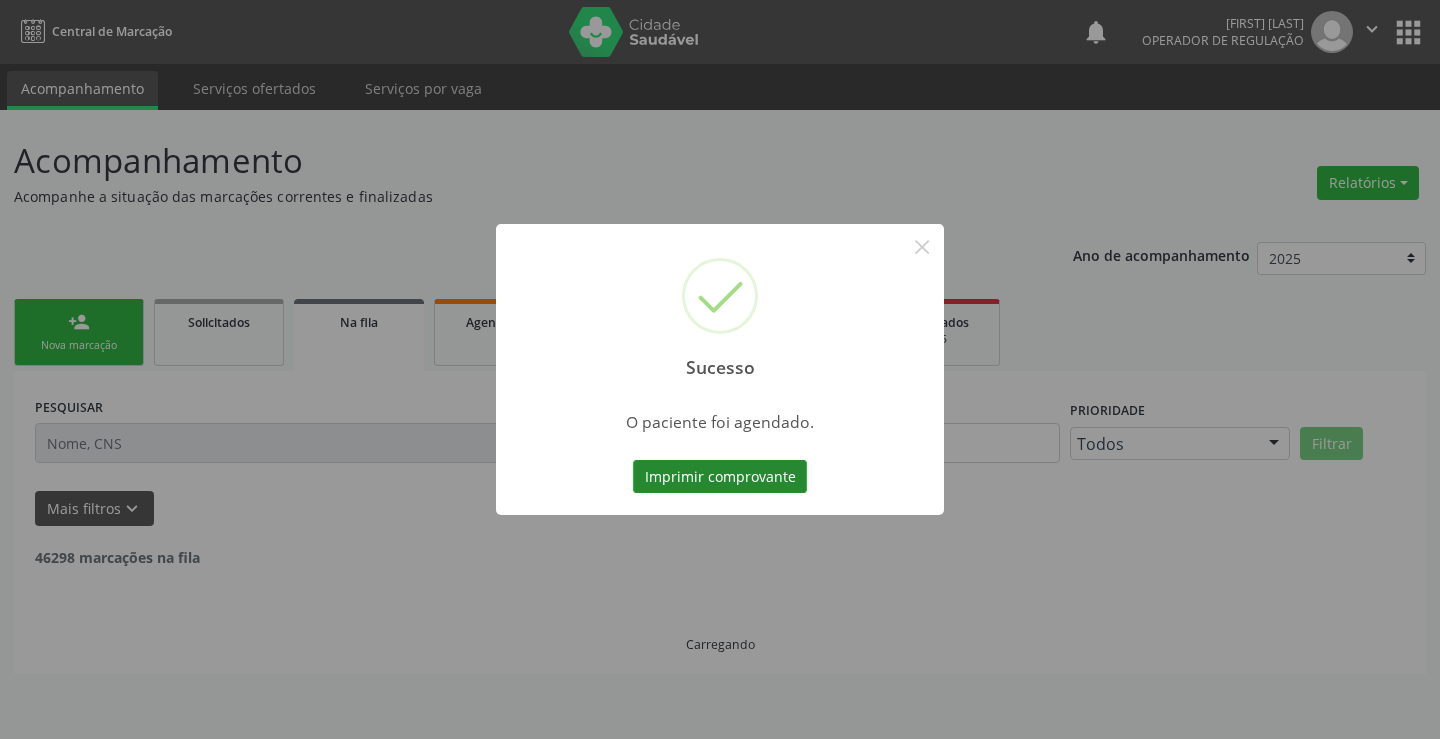 click on "Imprimir comprovante" at bounding box center (720, 477) 